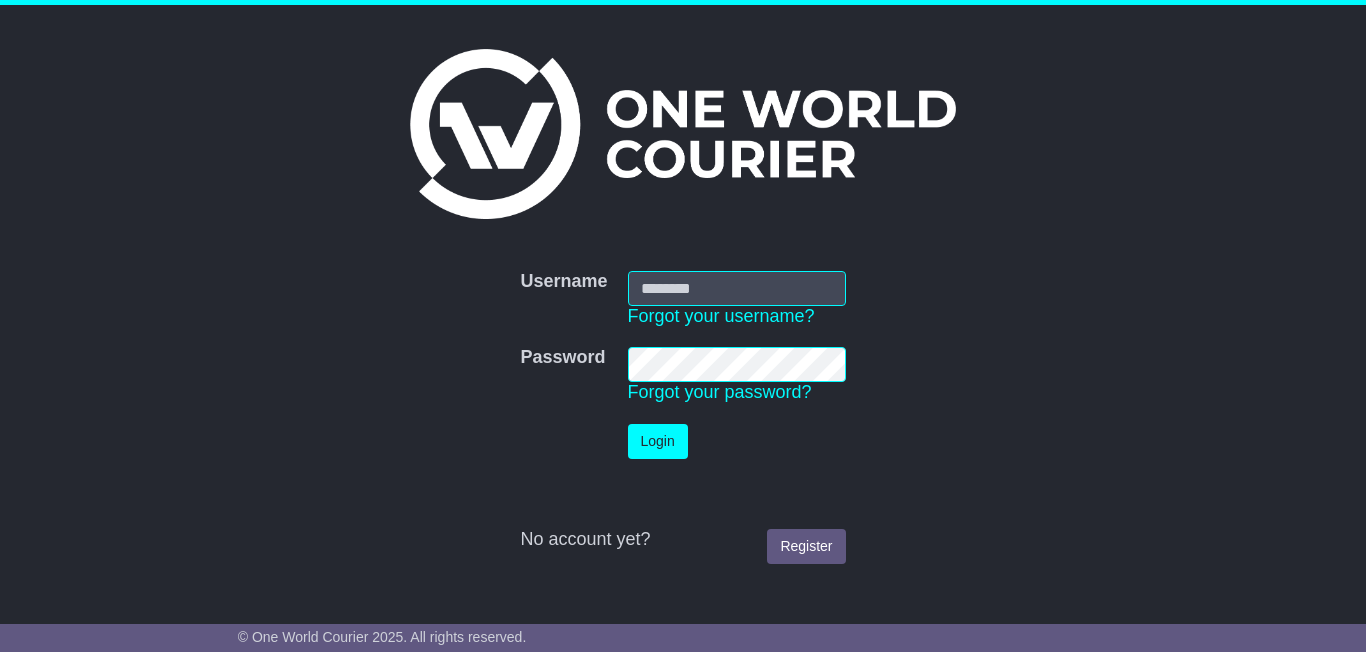 scroll, scrollTop: 0, scrollLeft: 0, axis: both 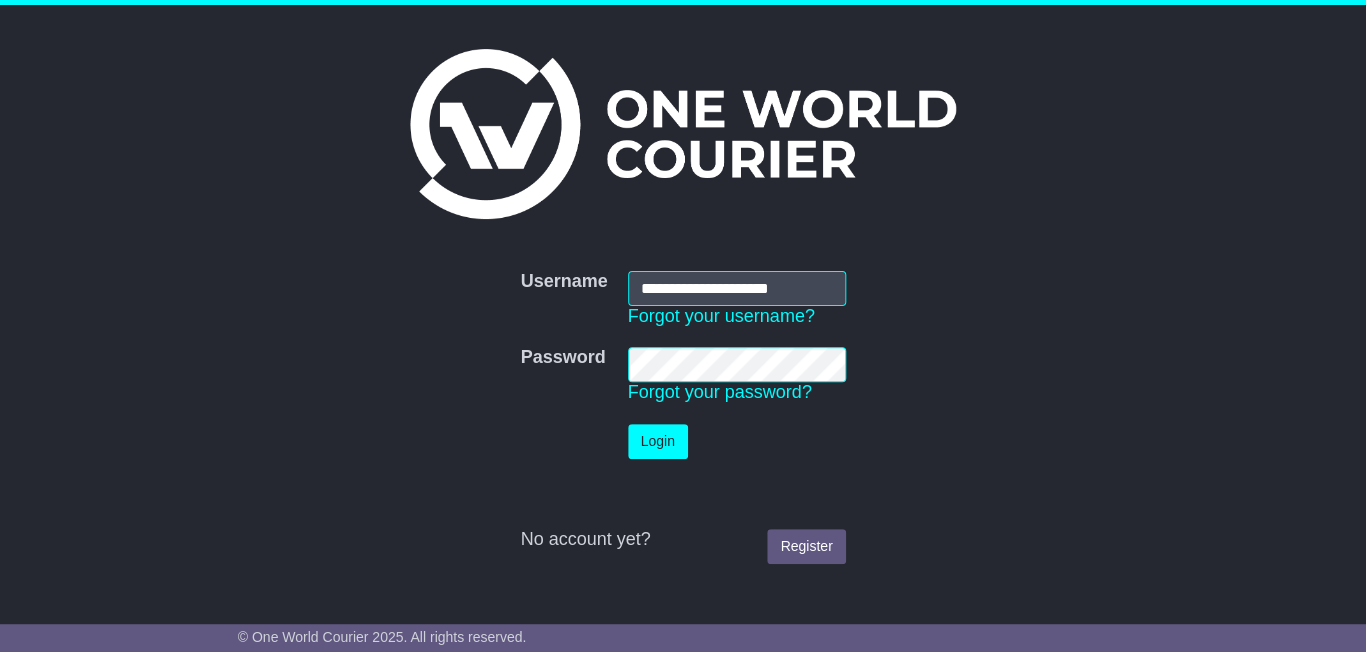type on "**********" 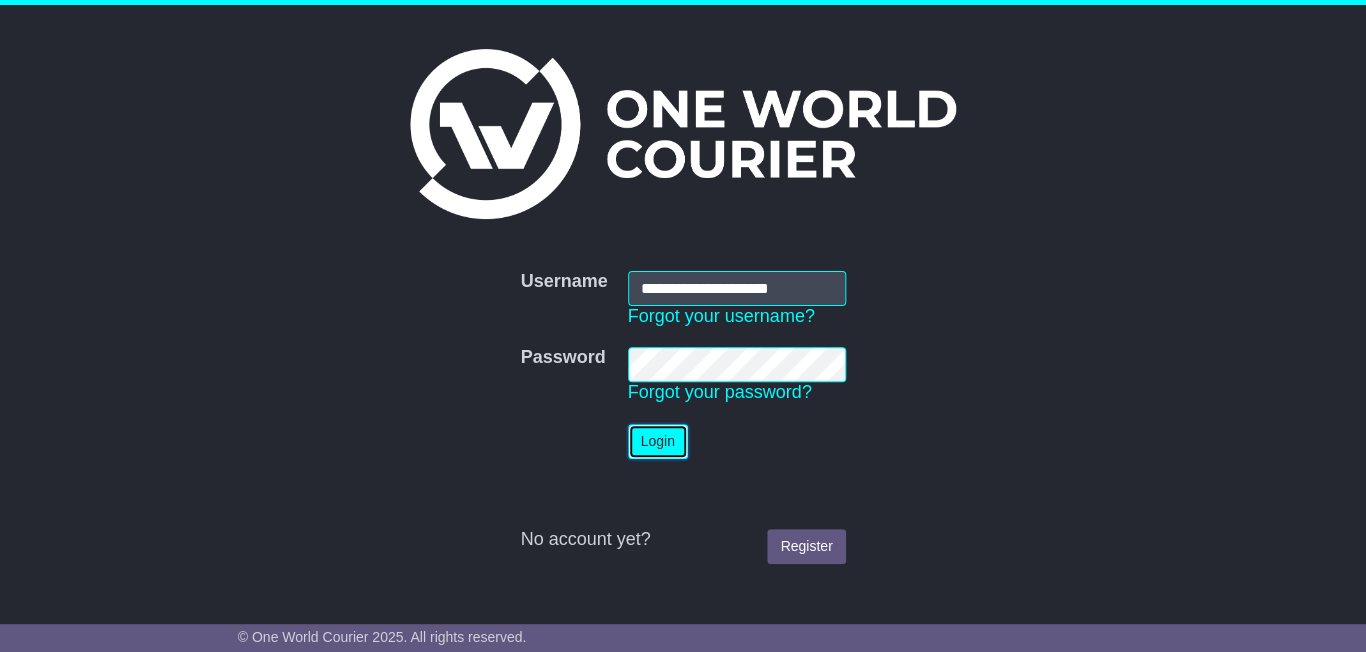 click on "Login" at bounding box center [658, 441] 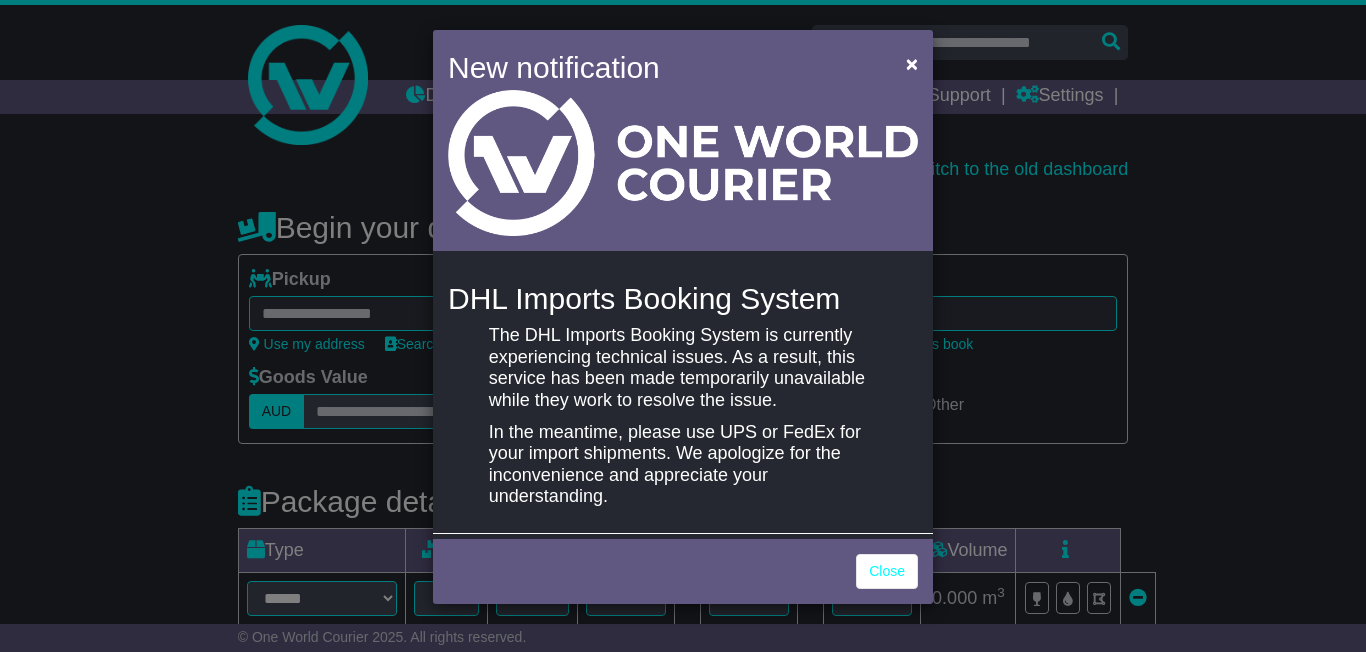 scroll, scrollTop: 0, scrollLeft: 0, axis: both 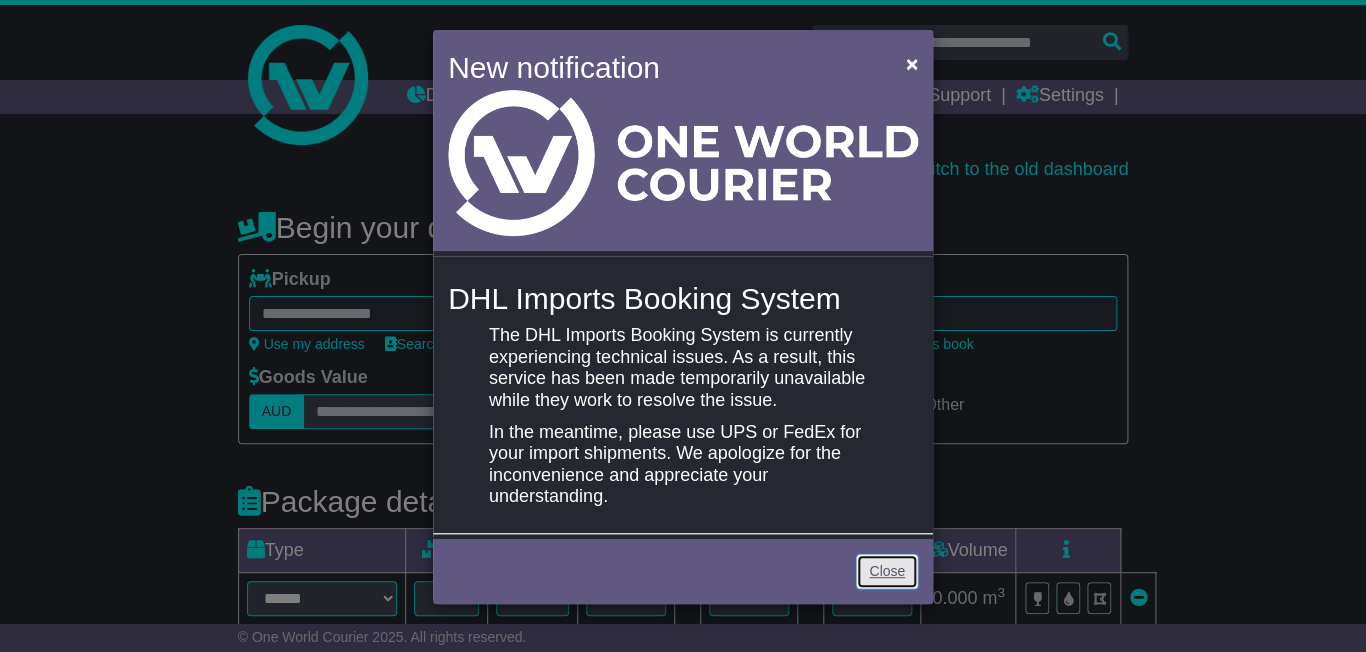 click on "Close" at bounding box center [887, 571] 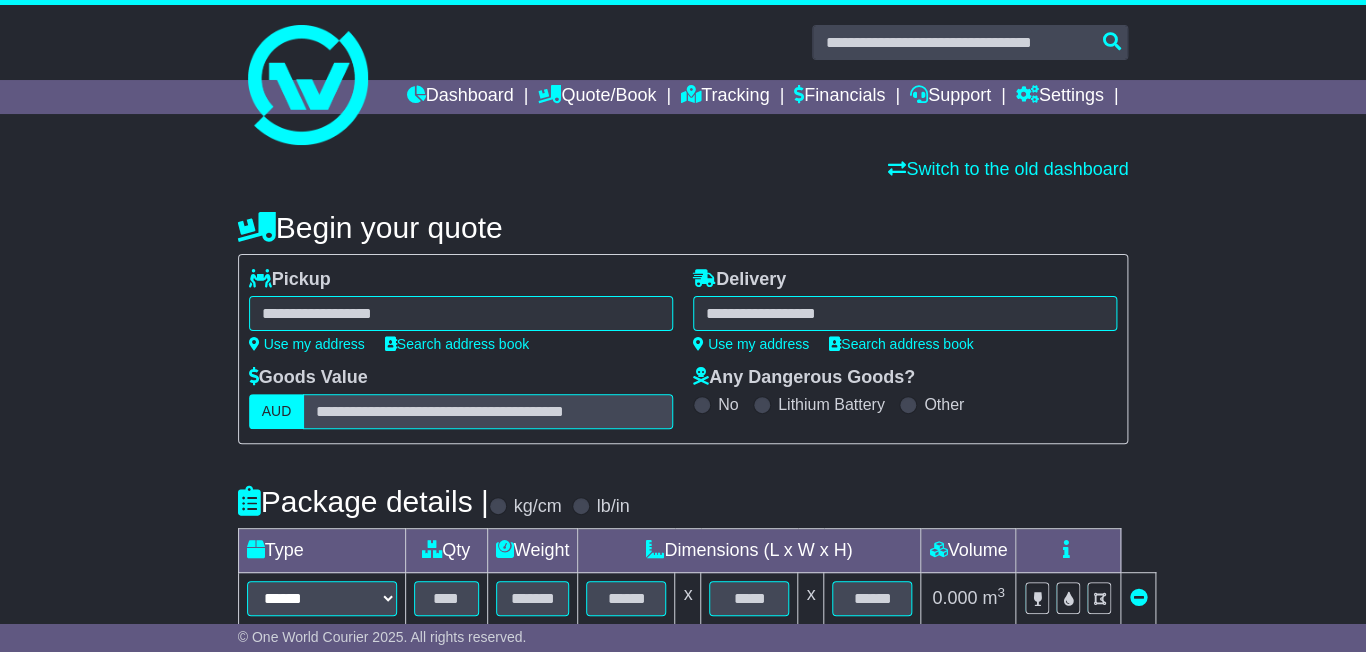 click at bounding box center (461, 313) 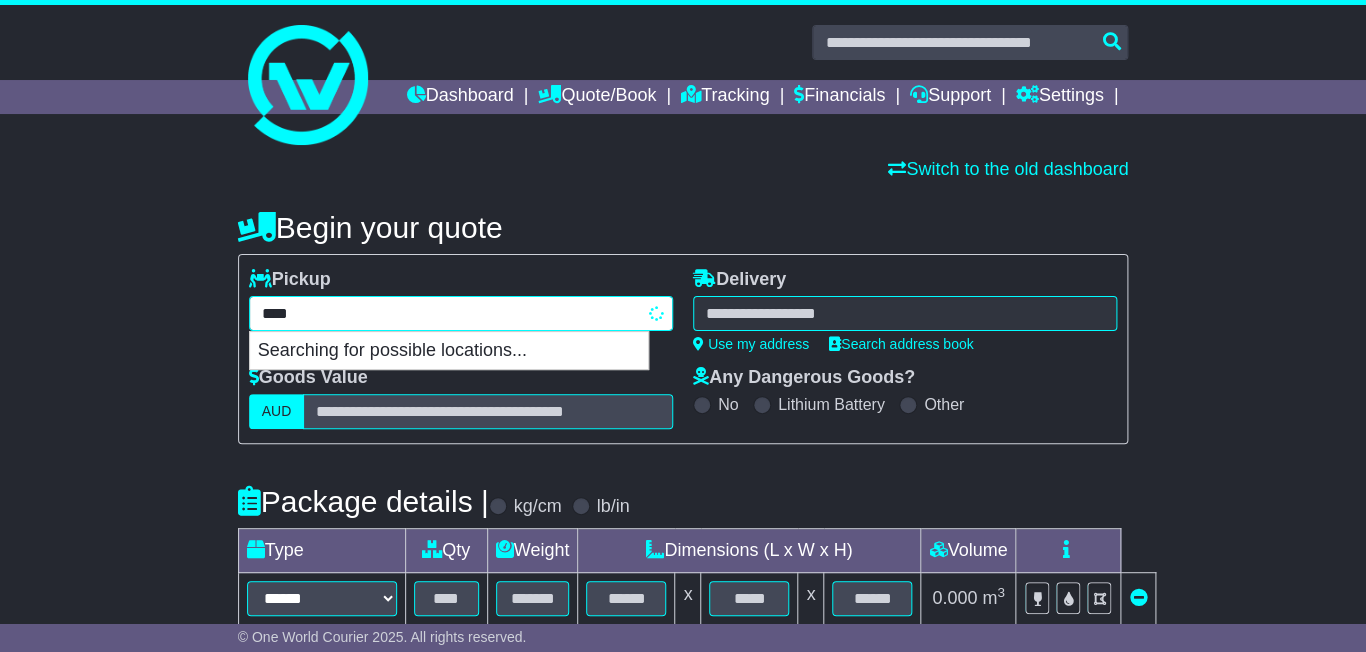 type on "*****" 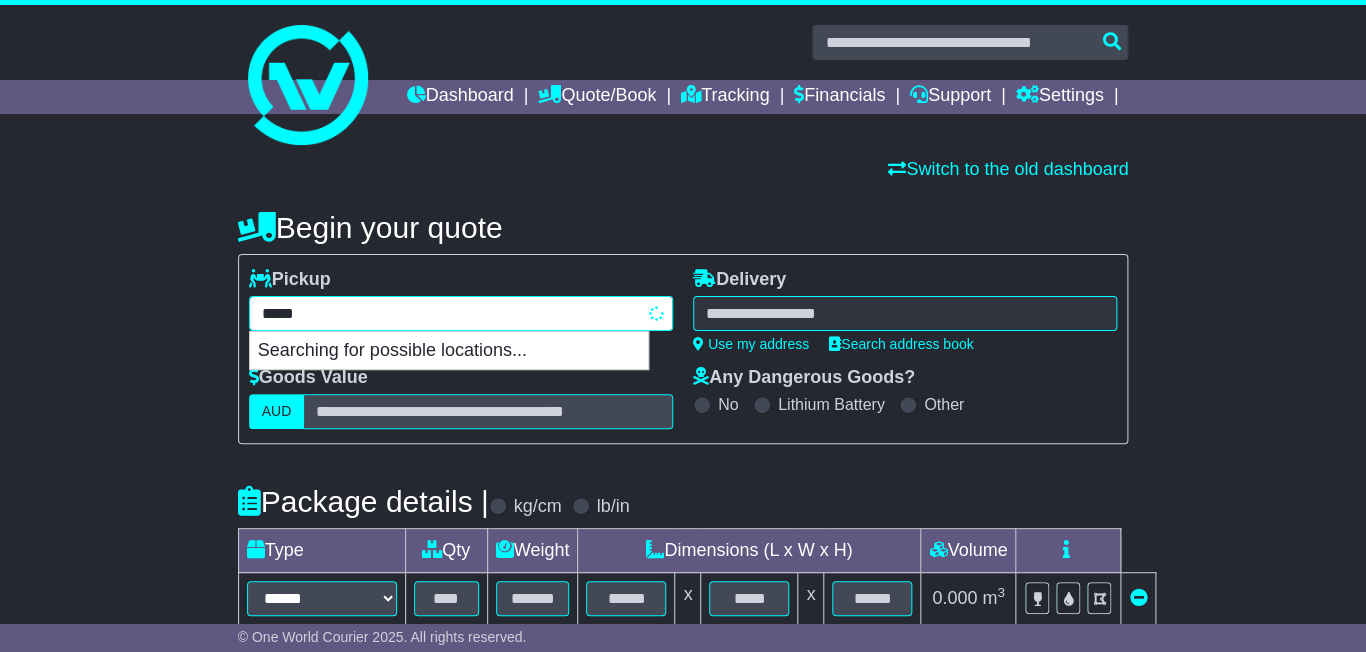 type on "**********" 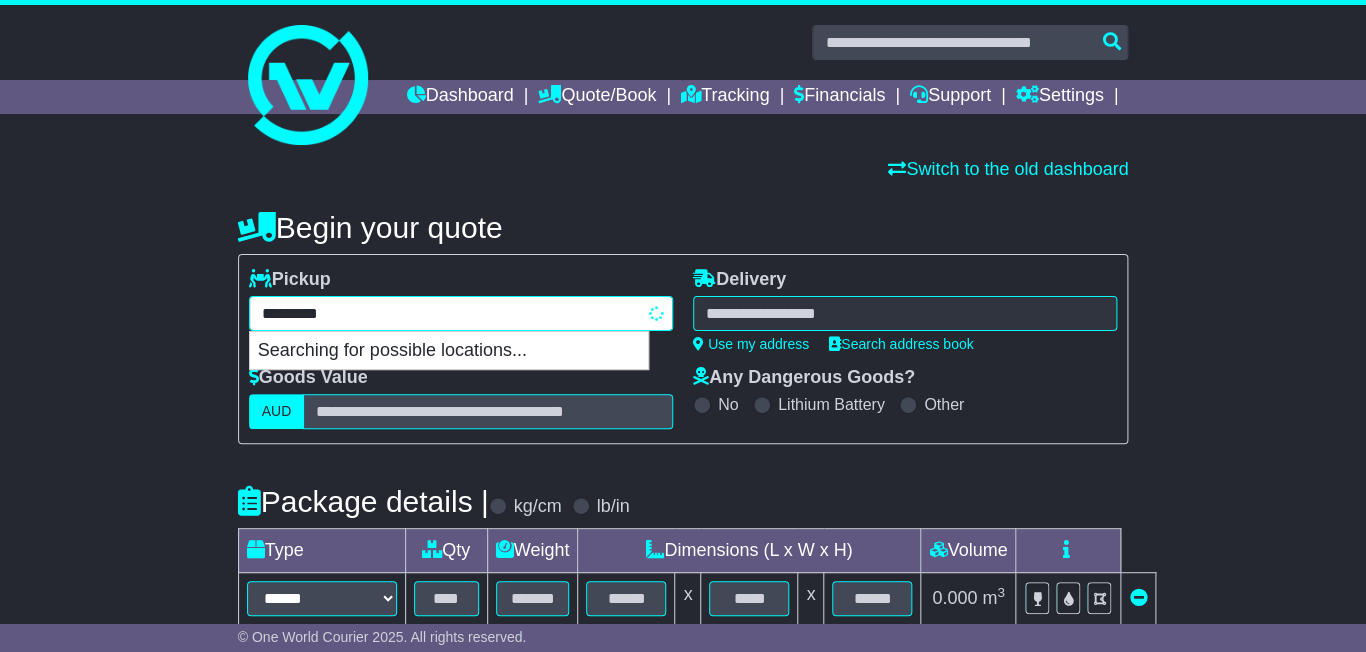 type on "*********" 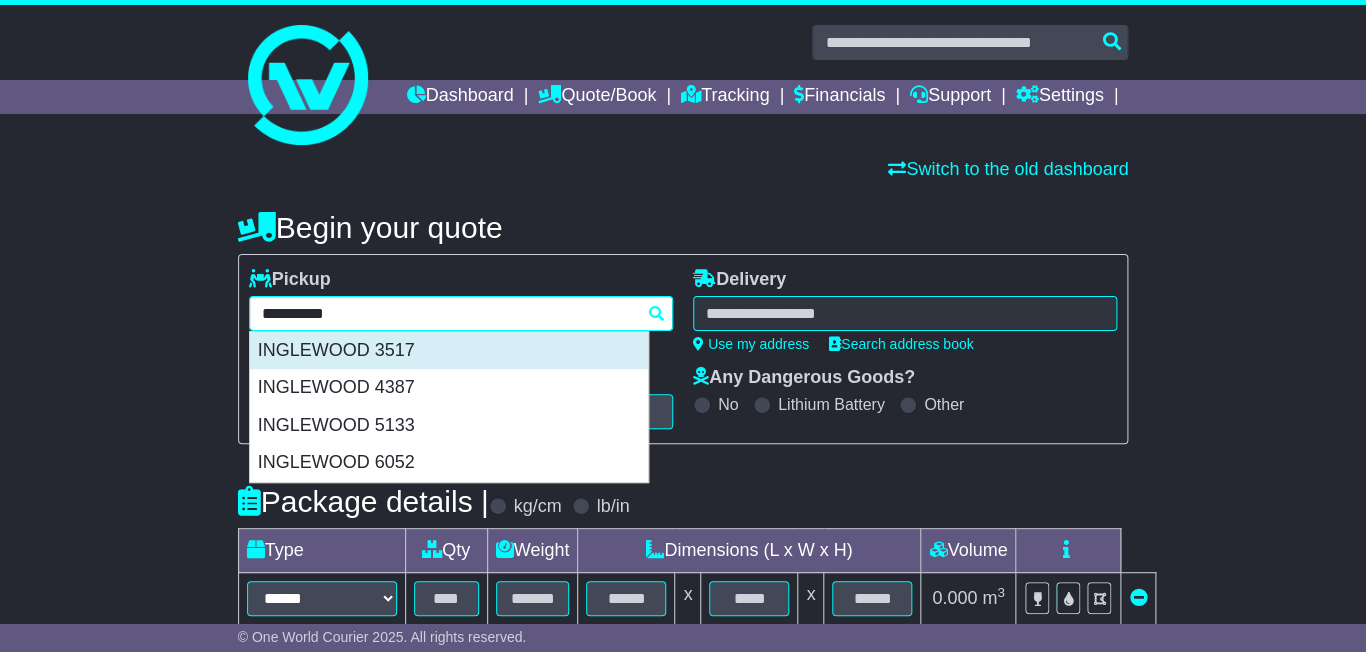 click on "INGLEWOOD 3517" at bounding box center [449, 351] 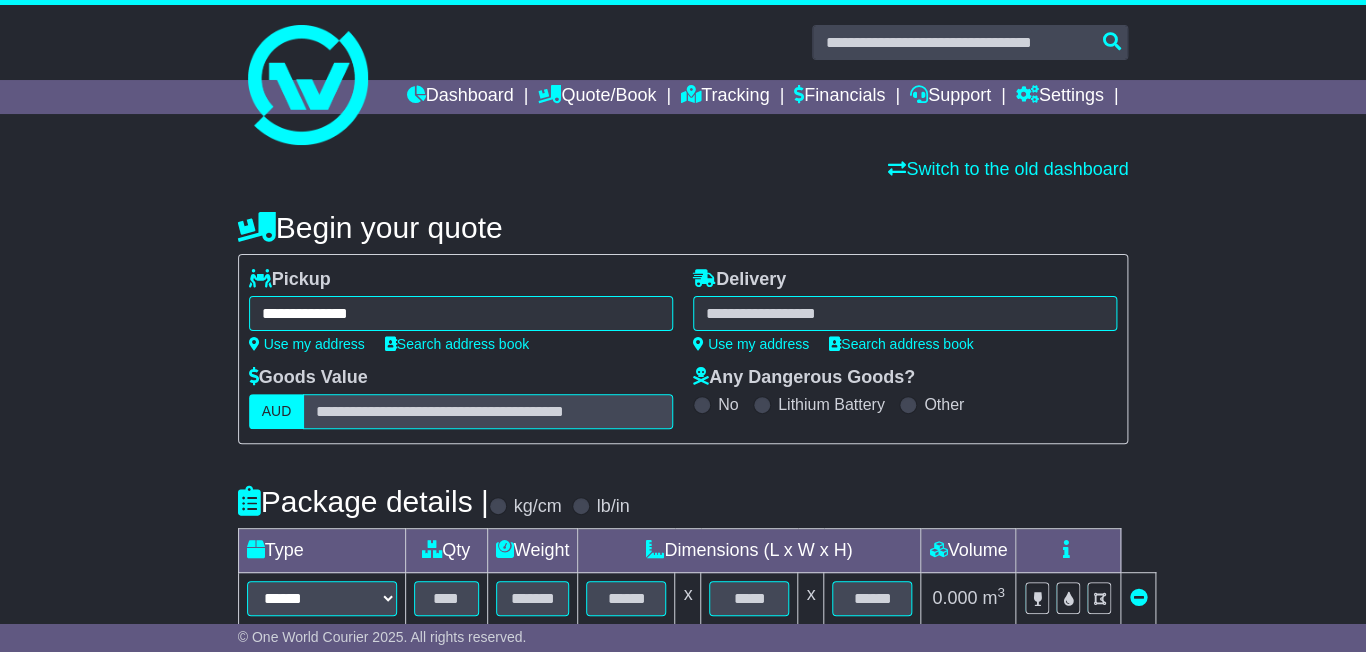 type on "**********" 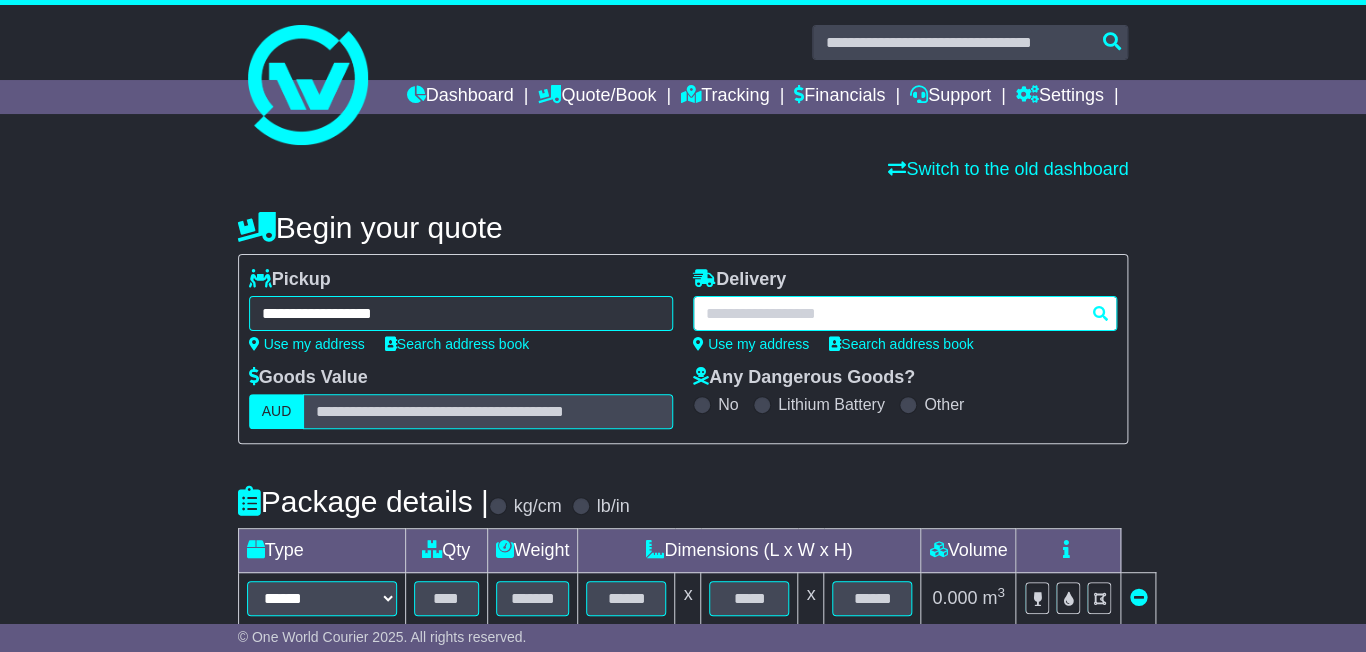 click at bounding box center (905, 313) 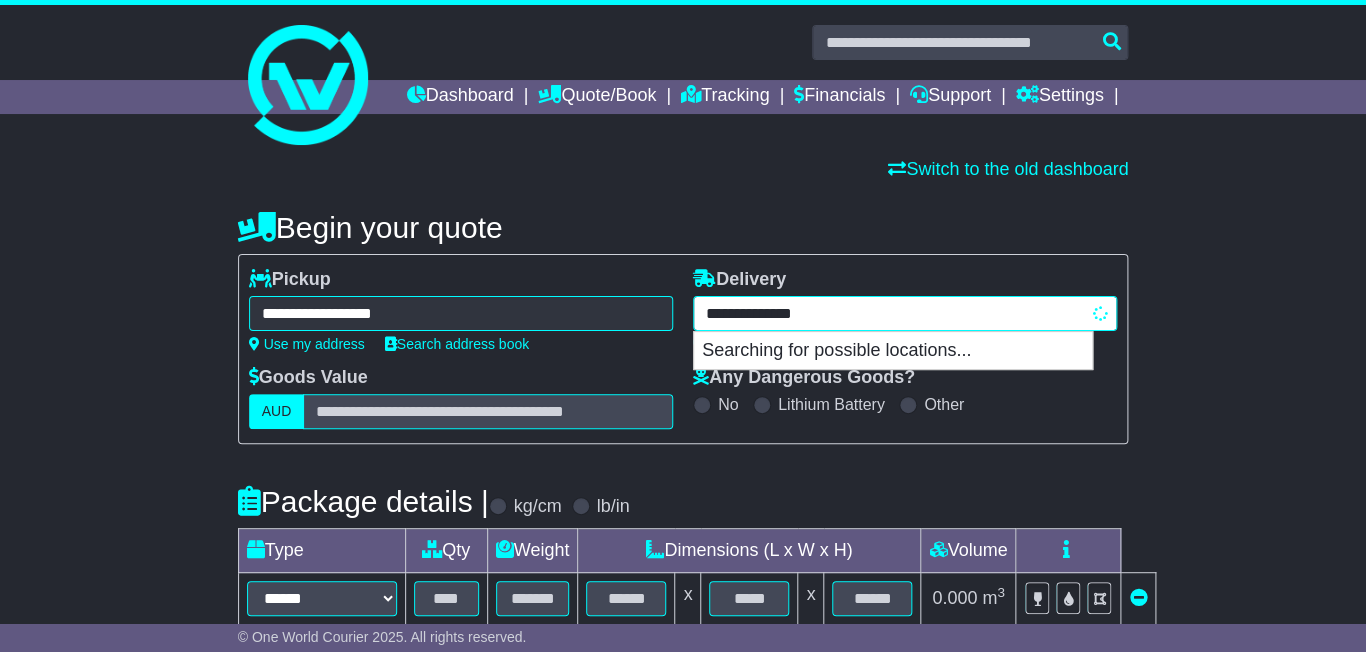 type on "**********" 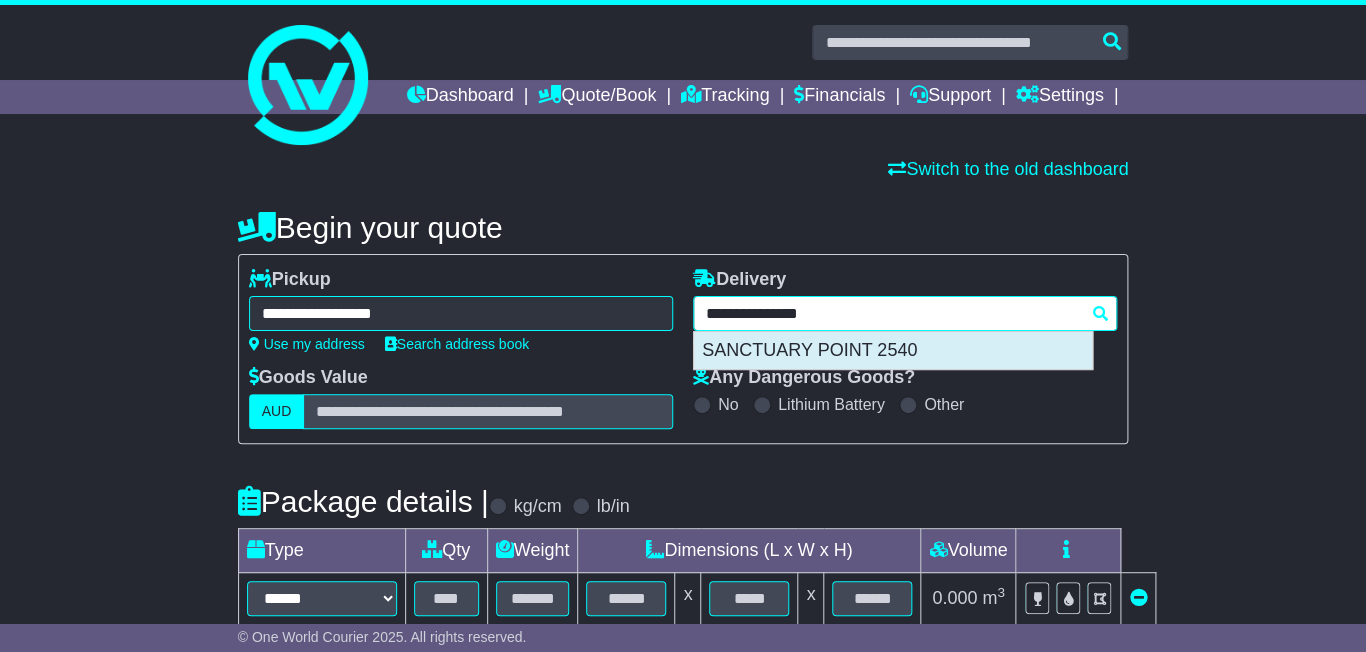 click on "SANCTUARY POINT 2540" at bounding box center [893, 351] 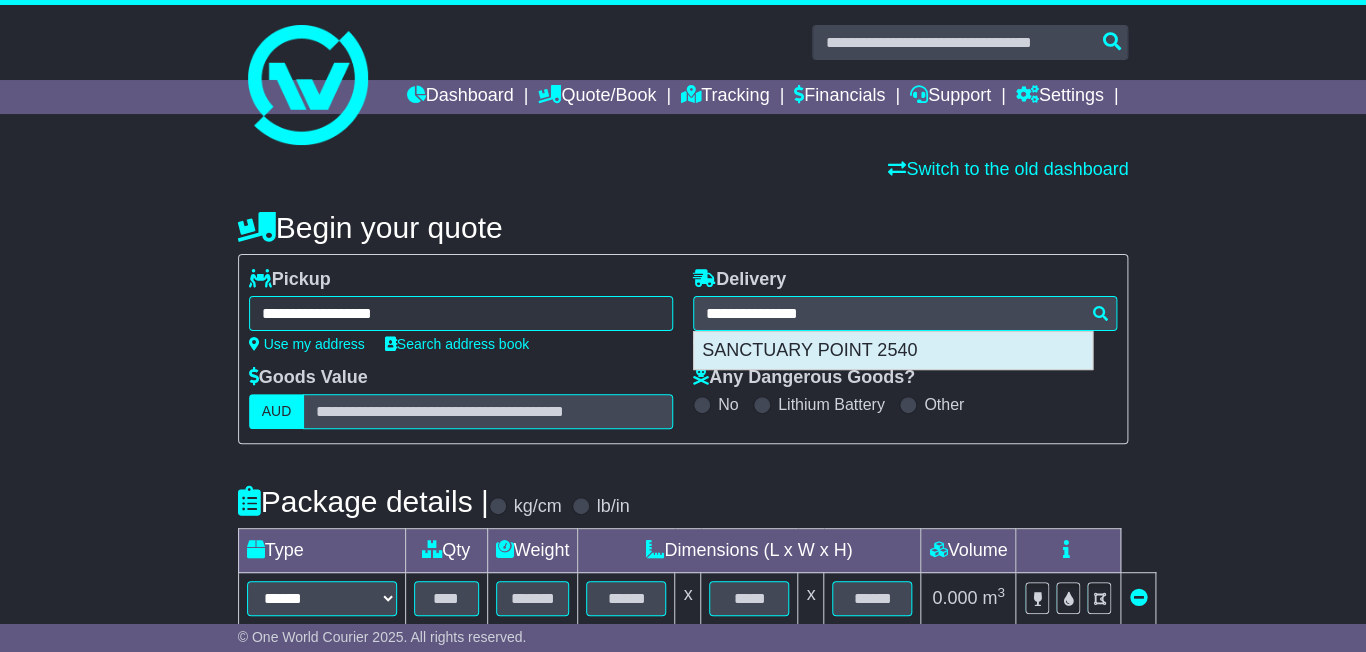 type on "**********" 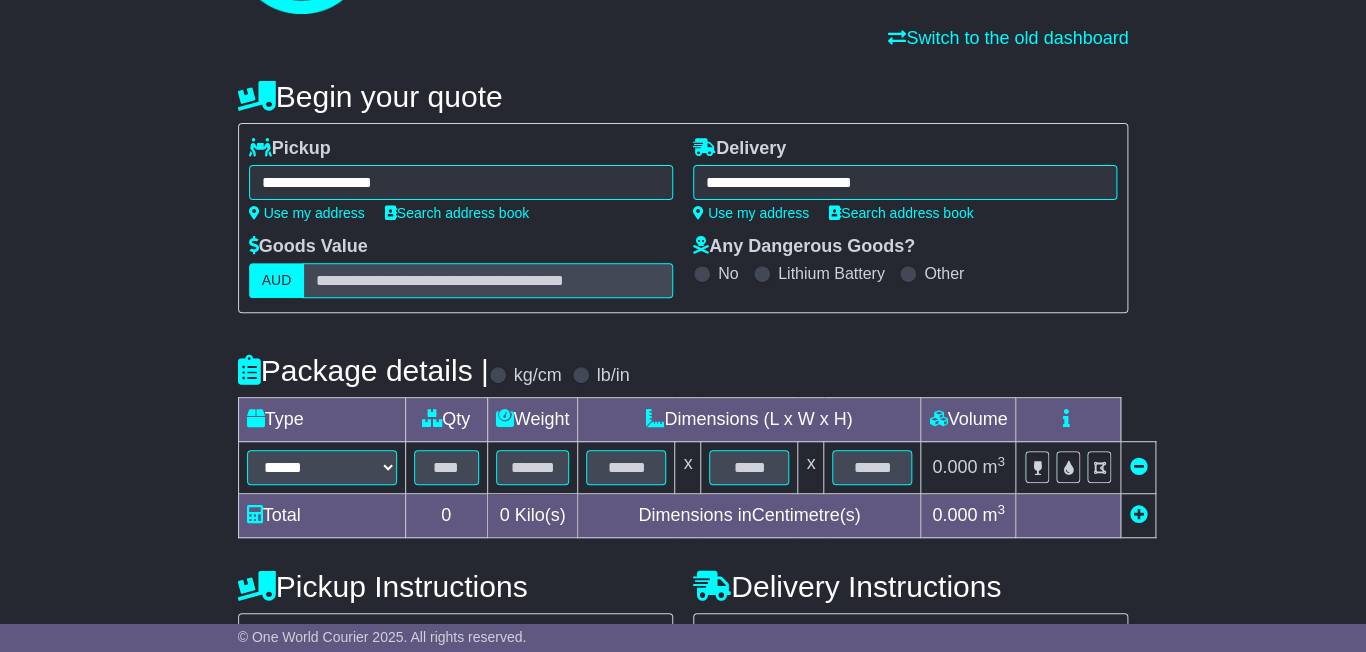 scroll, scrollTop: 147, scrollLeft: 0, axis: vertical 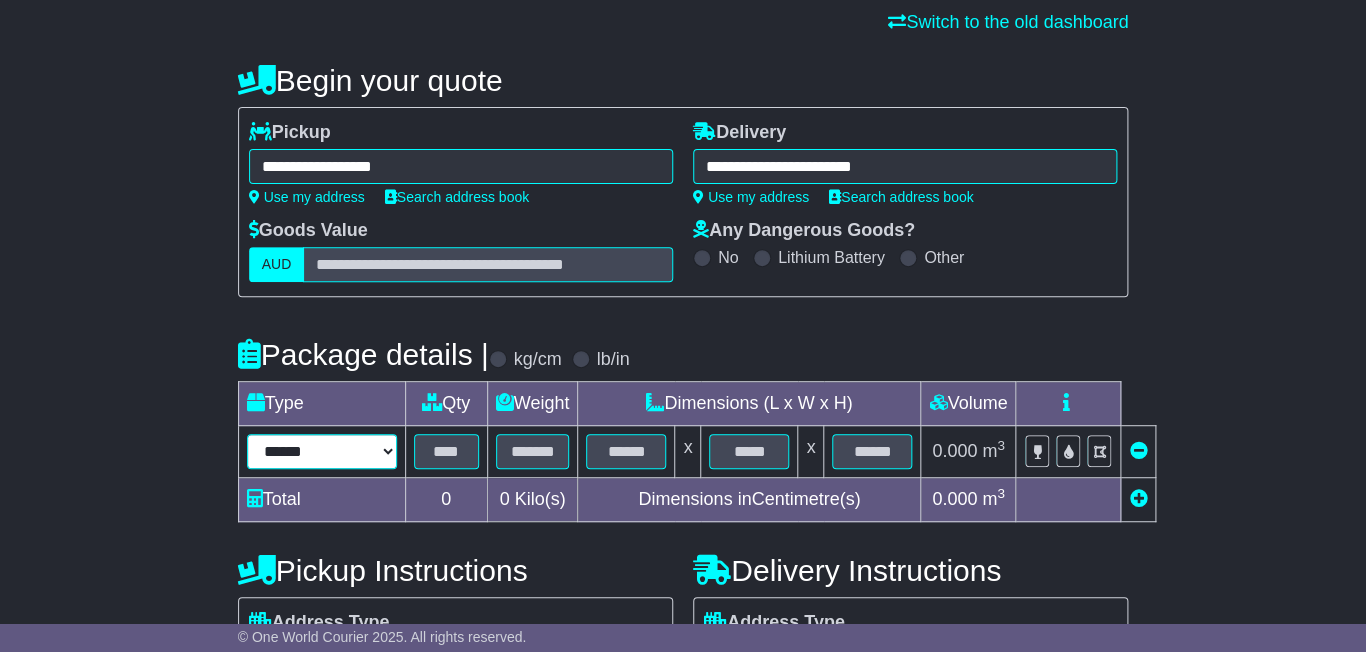 click on "****** ****** *** ******** ***** **** **** ****** *** *******" at bounding box center (322, 451) 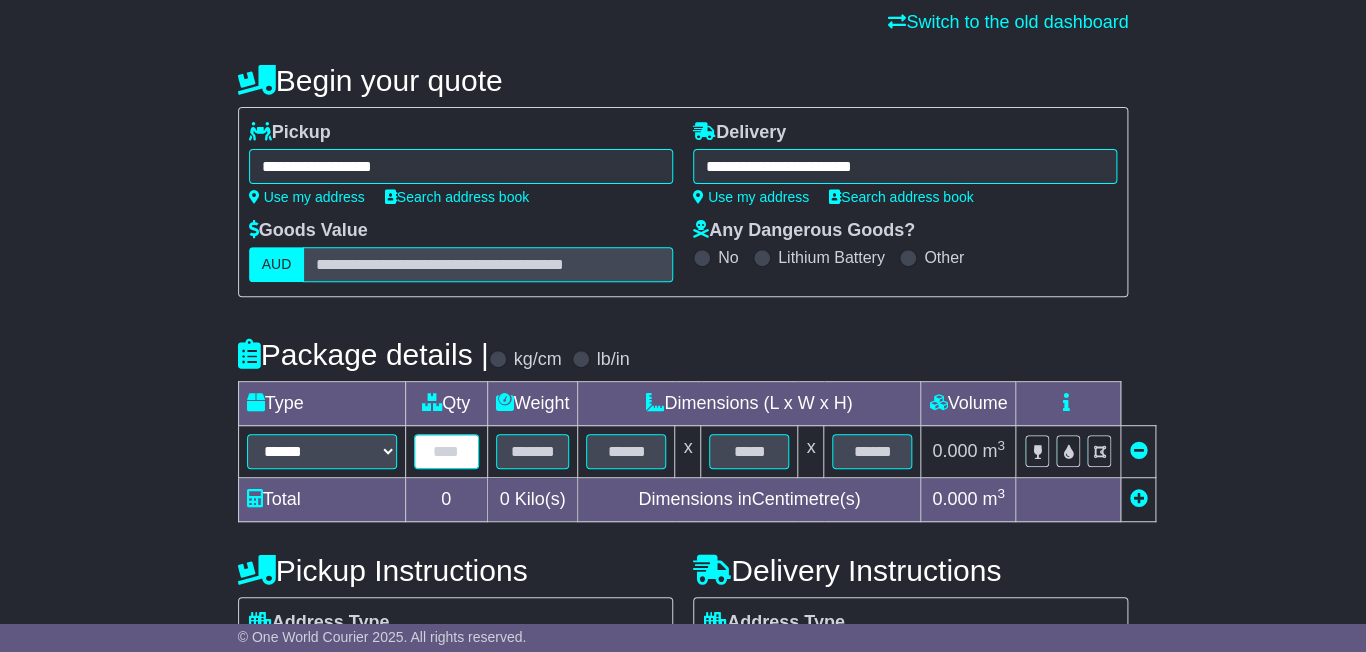 click at bounding box center [446, 451] 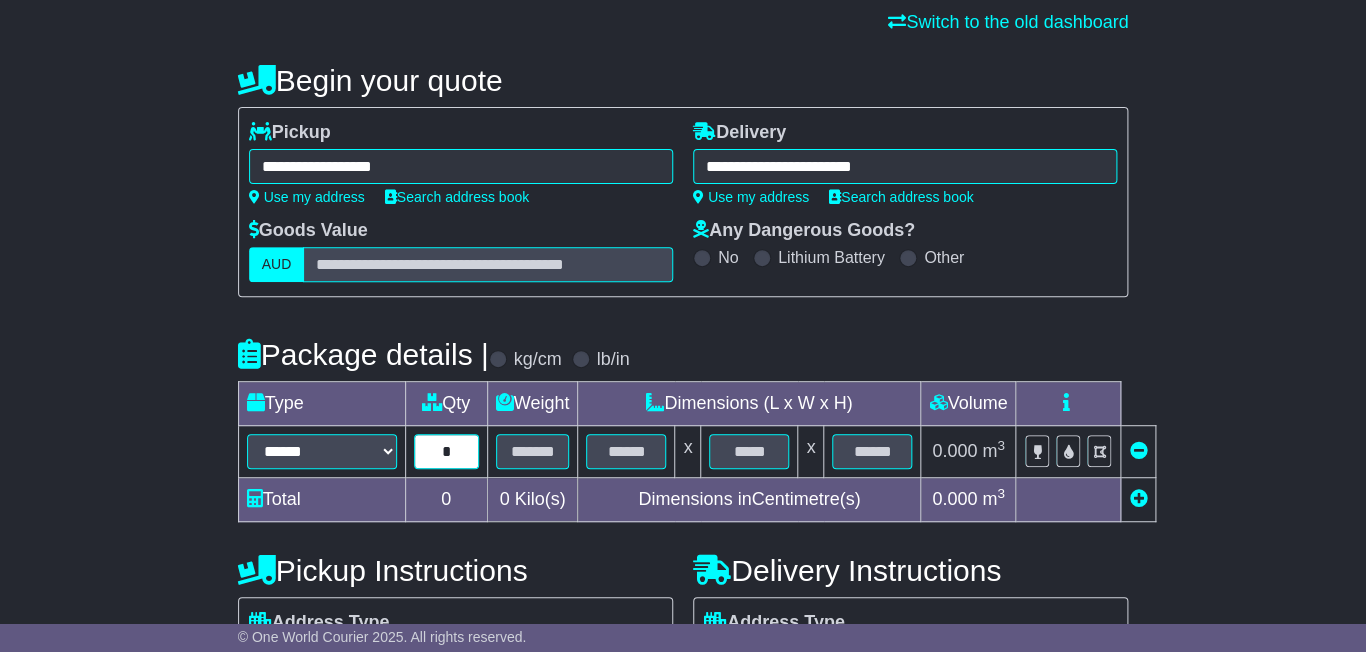 type on "*" 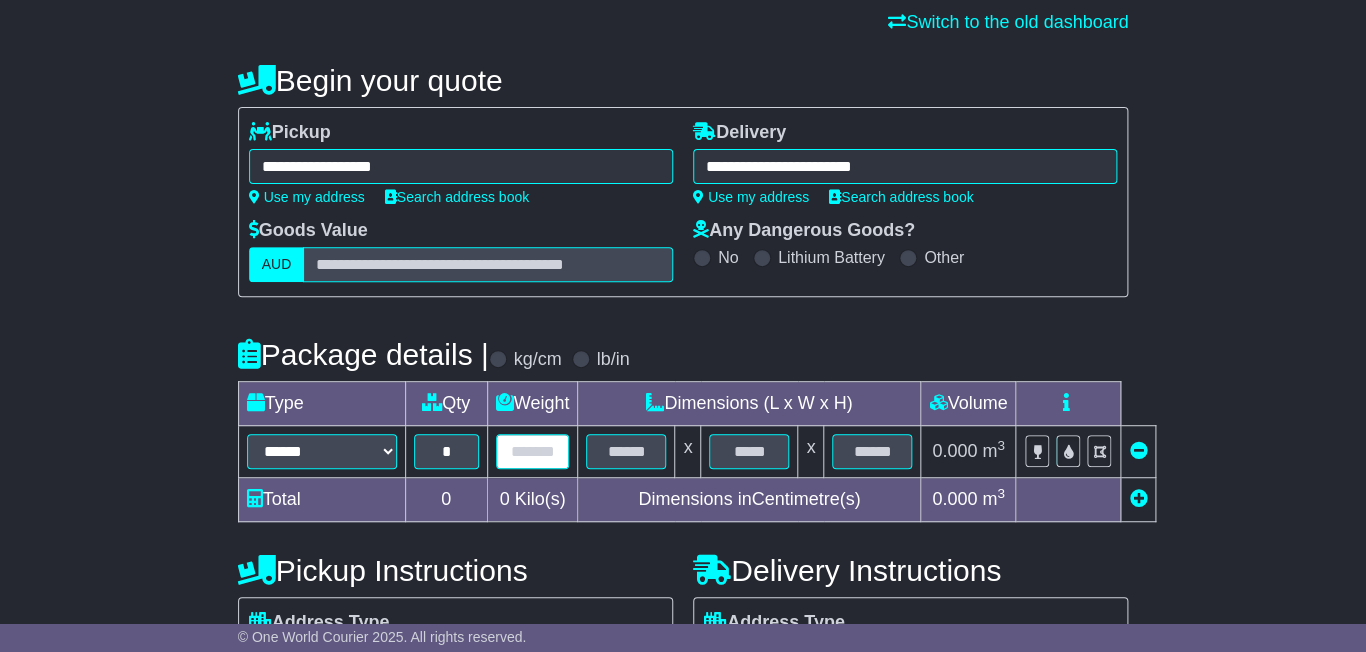click at bounding box center [533, 451] 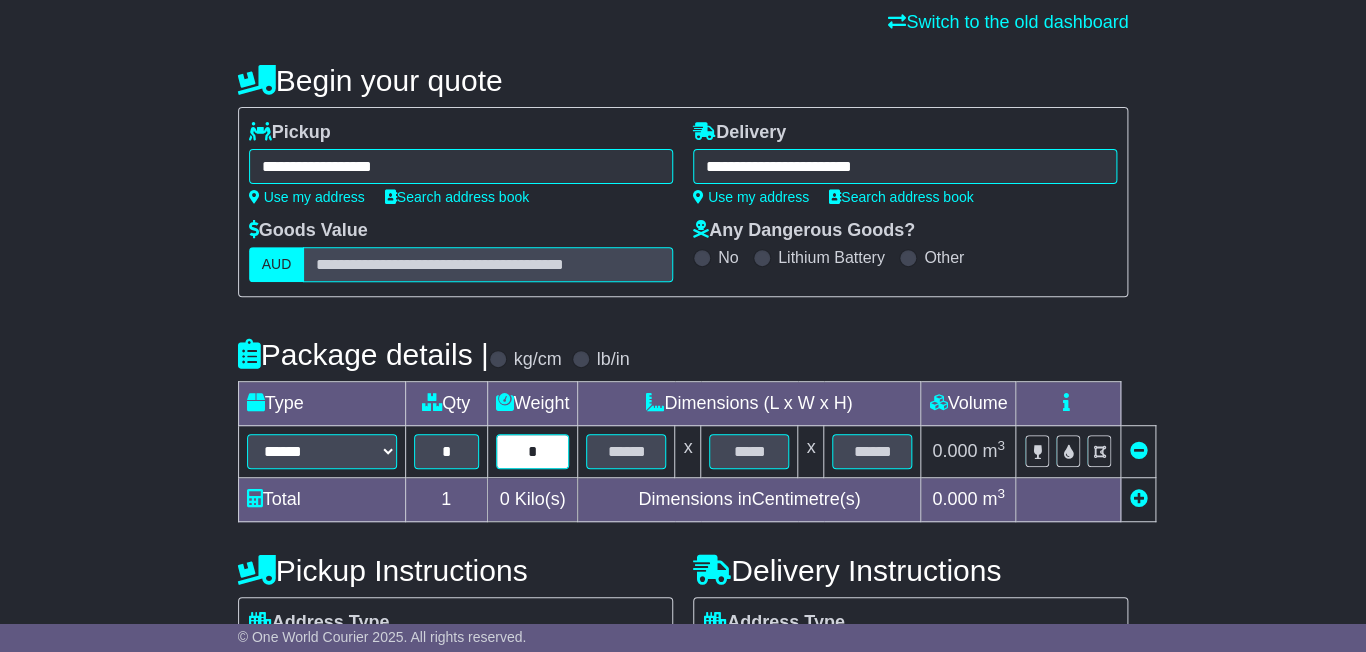 type on "*" 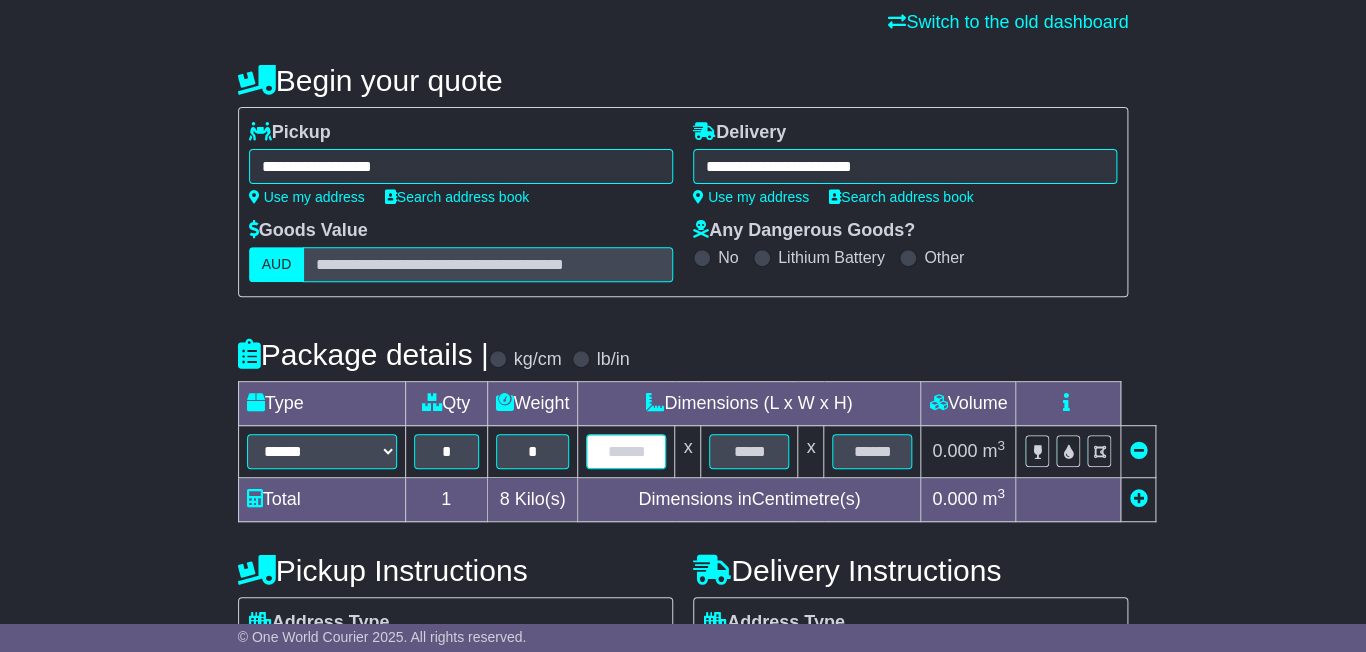 click at bounding box center (626, 451) 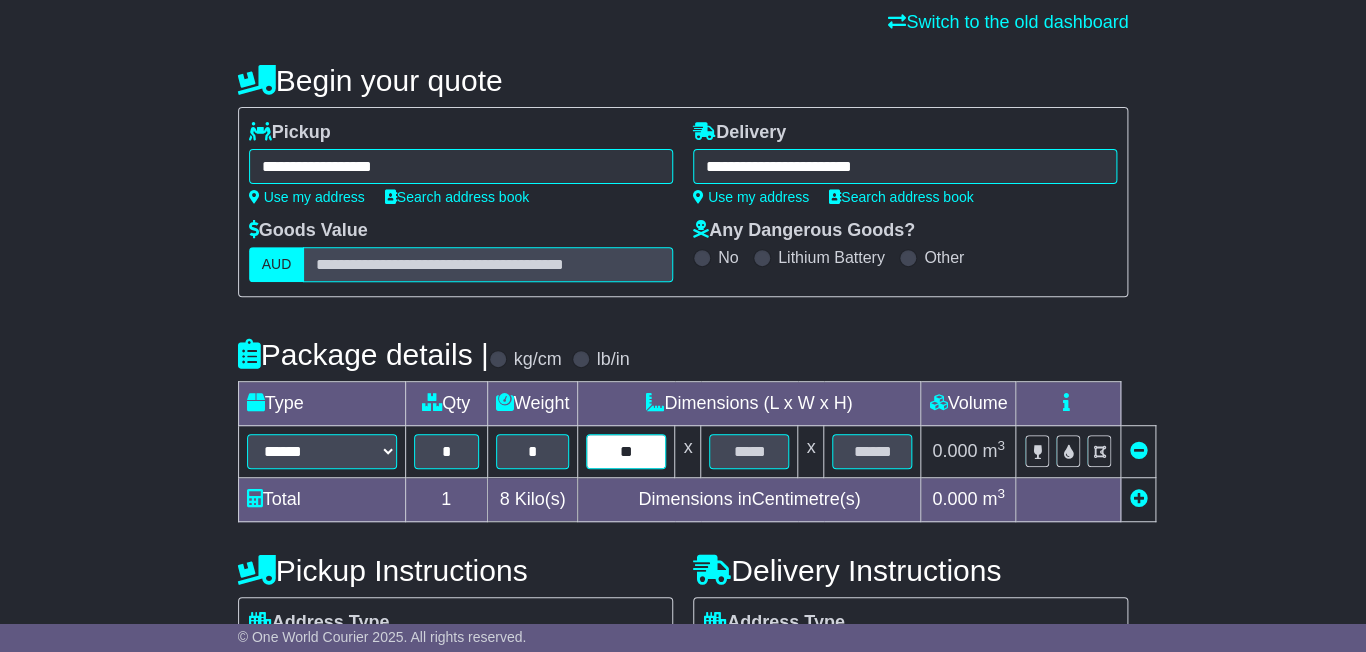 type on "**" 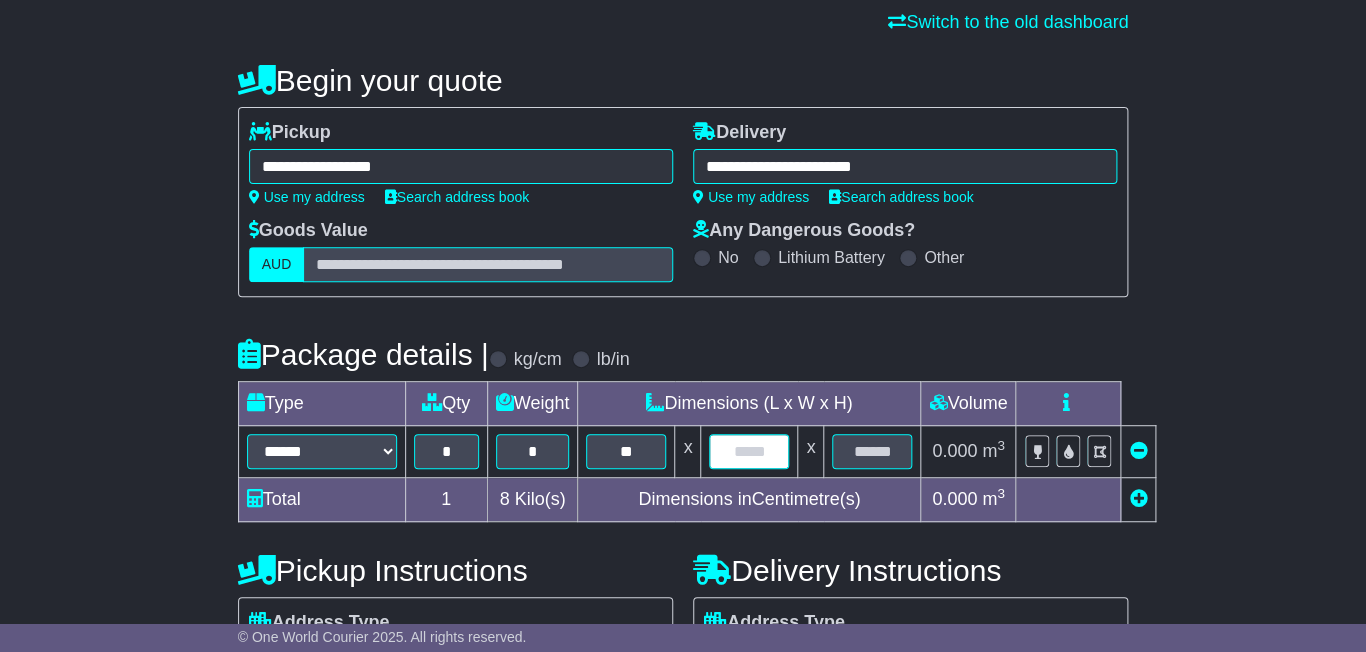 click at bounding box center [749, 451] 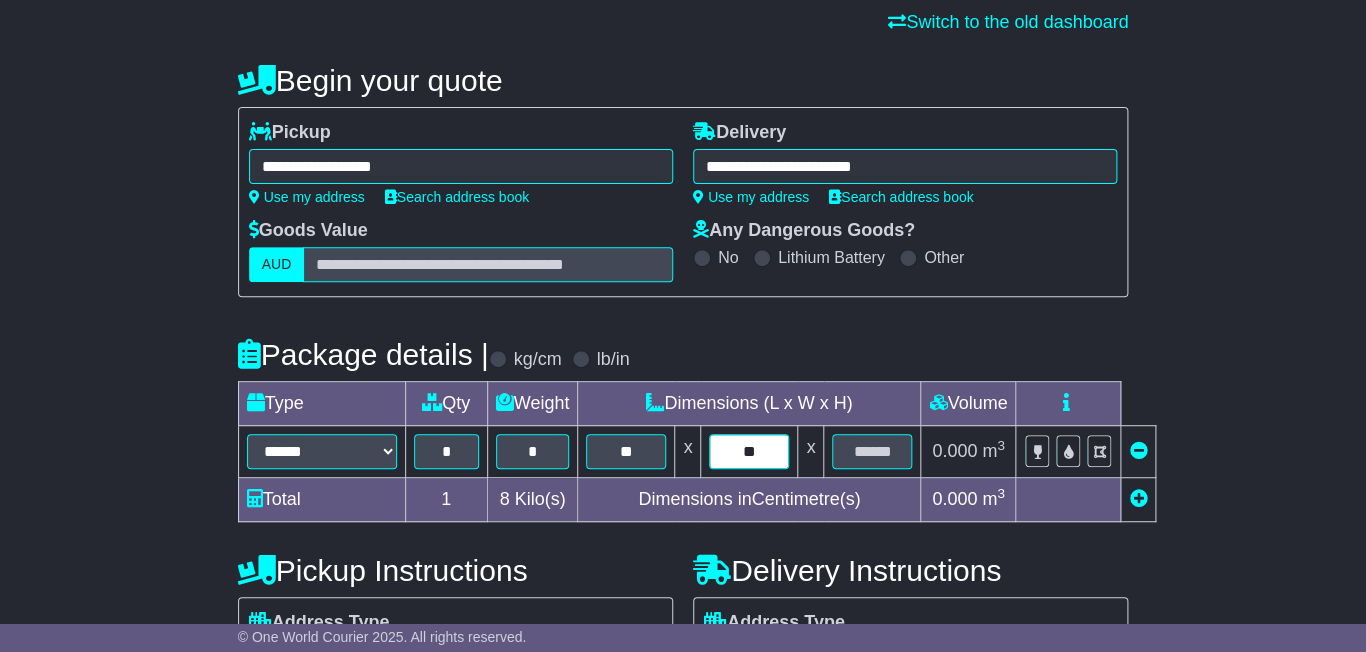 type on "**" 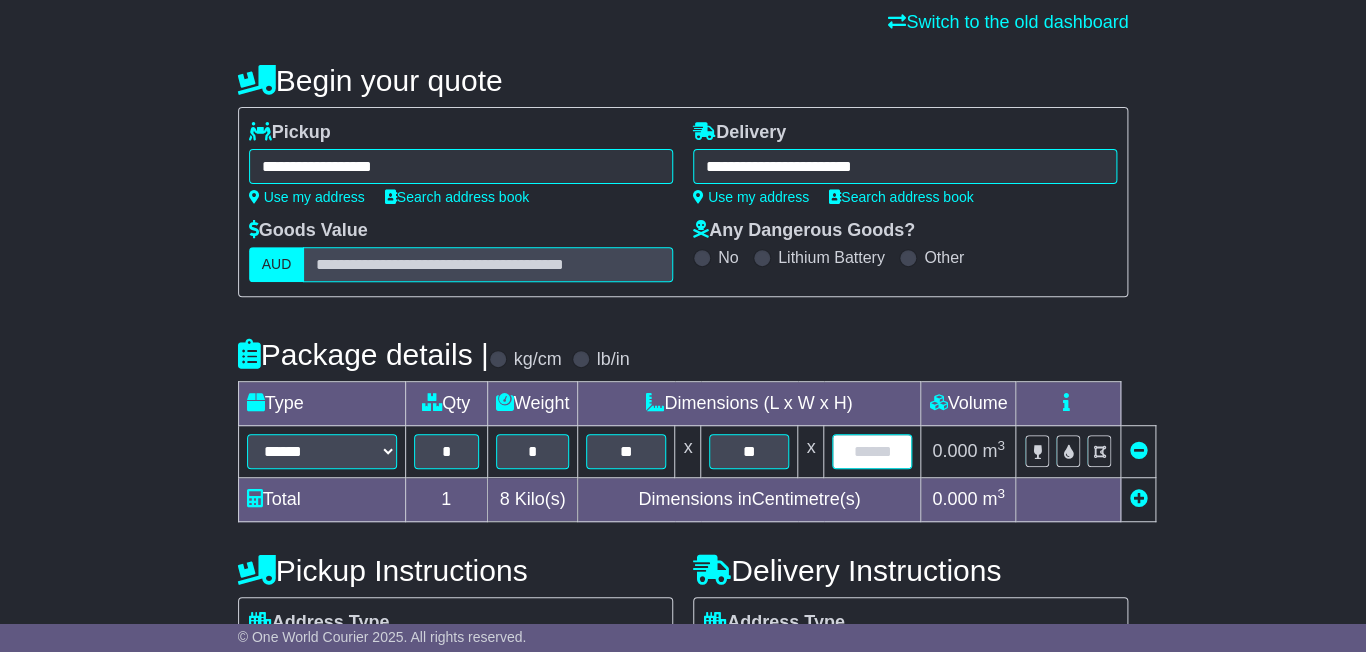 click at bounding box center (872, 451) 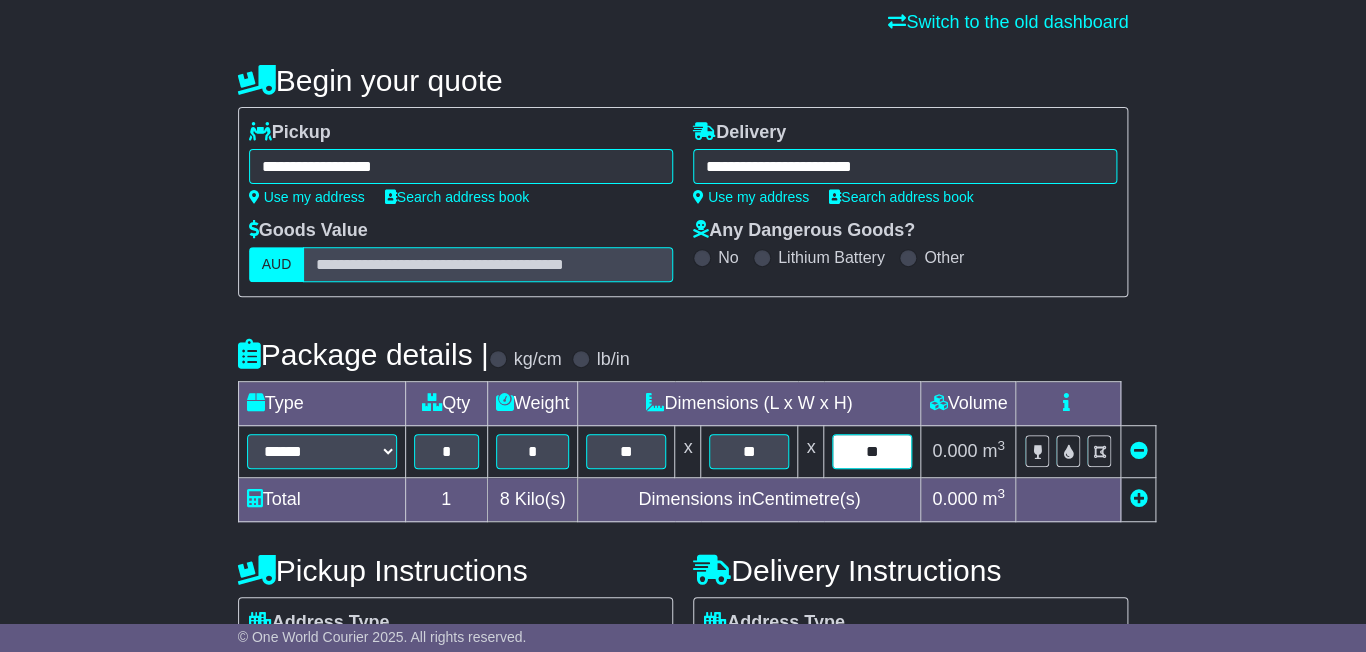 type on "*" 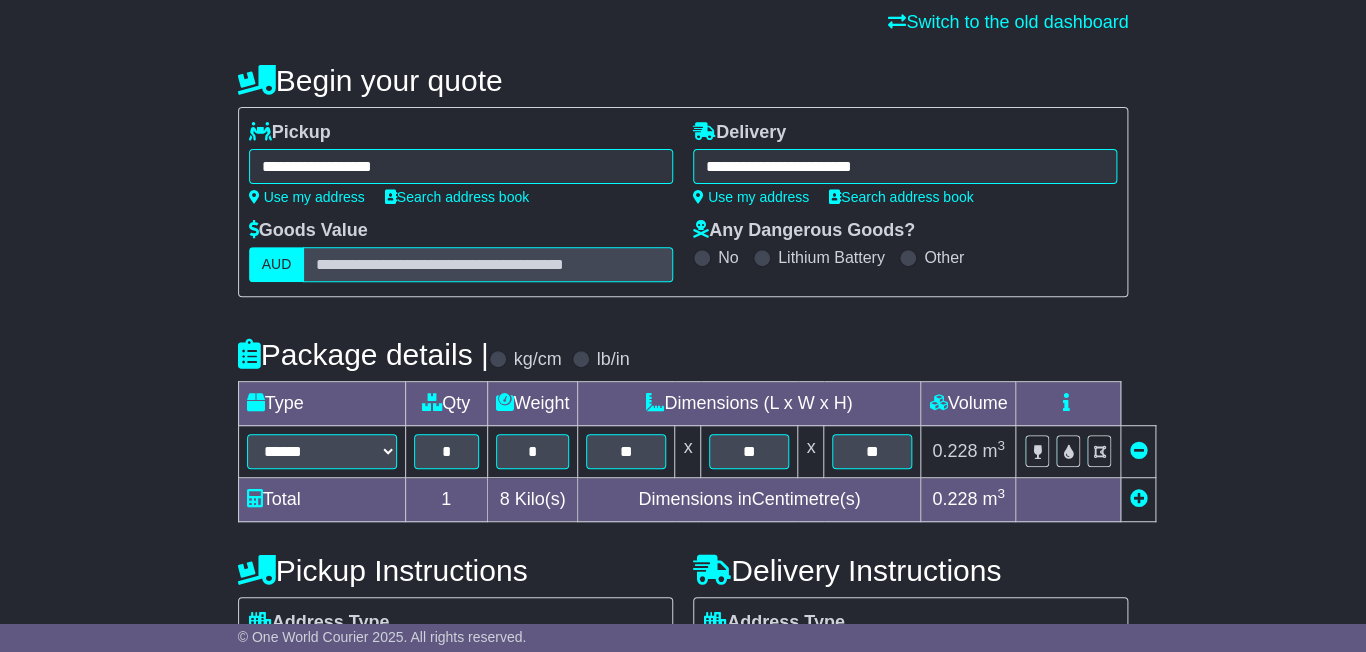 click on "**********" at bounding box center [683, 424] 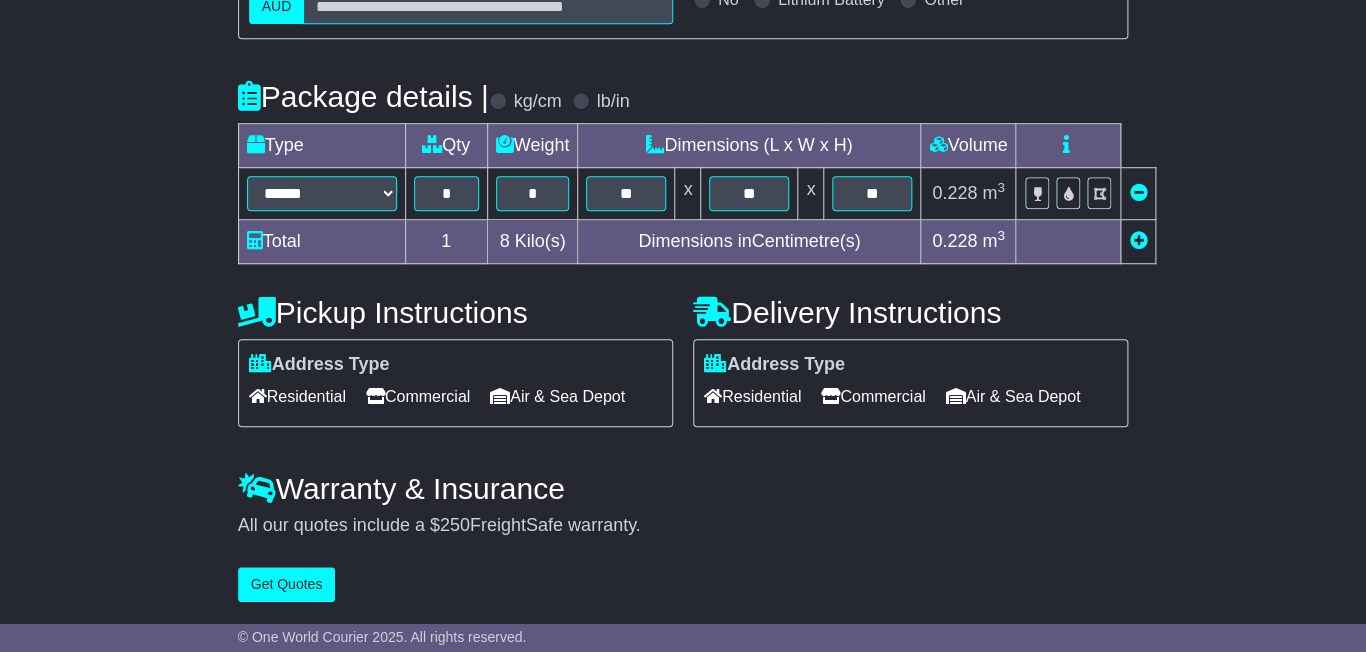scroll, scrollTop: 439, scrollLeft: 0, axis: vertical 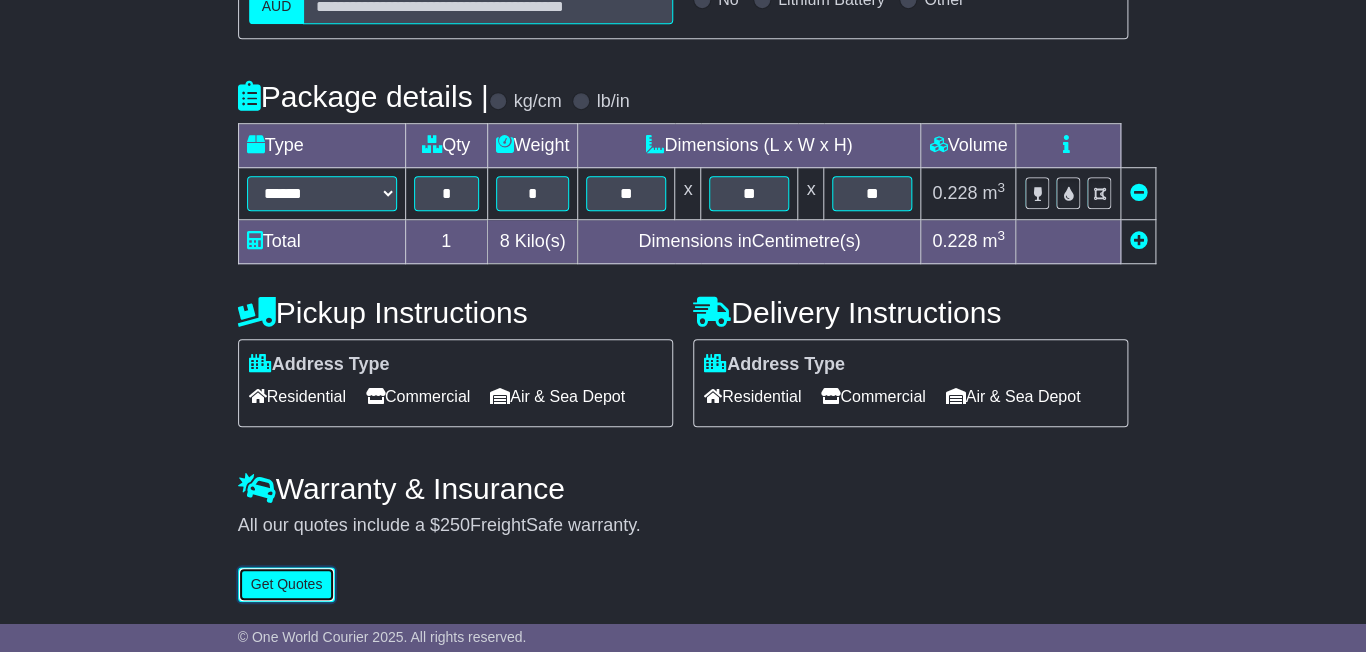 click on "Get Quotes" at bounding box center (287, 584) 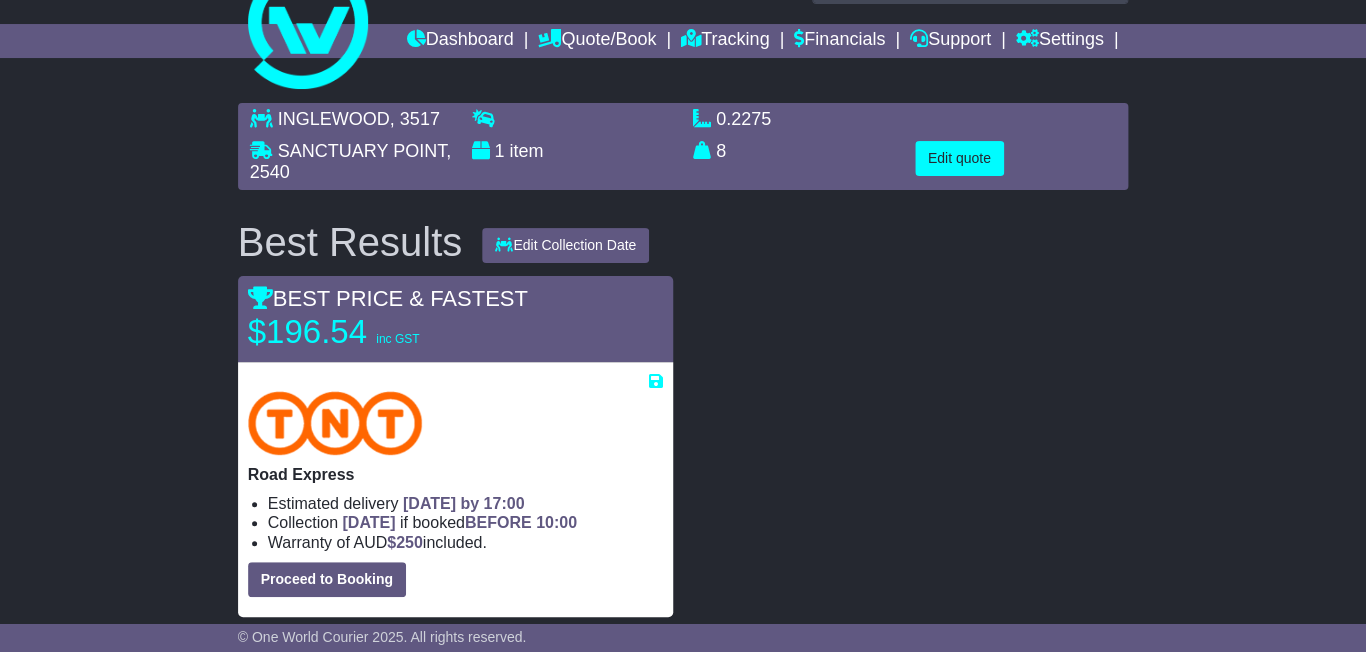 scroll, scrollTop: 58, scrollLeft: 0, axis: vertical 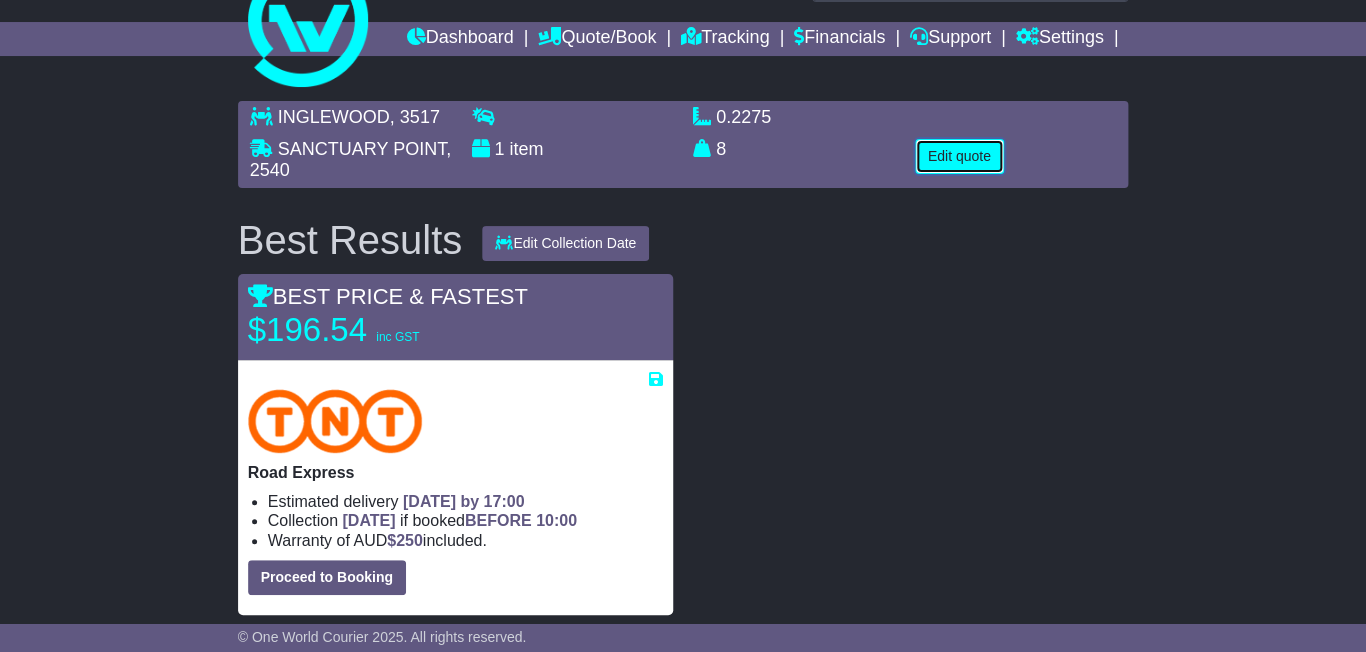 click on "Edit quote" at bounding box center [959, 156] 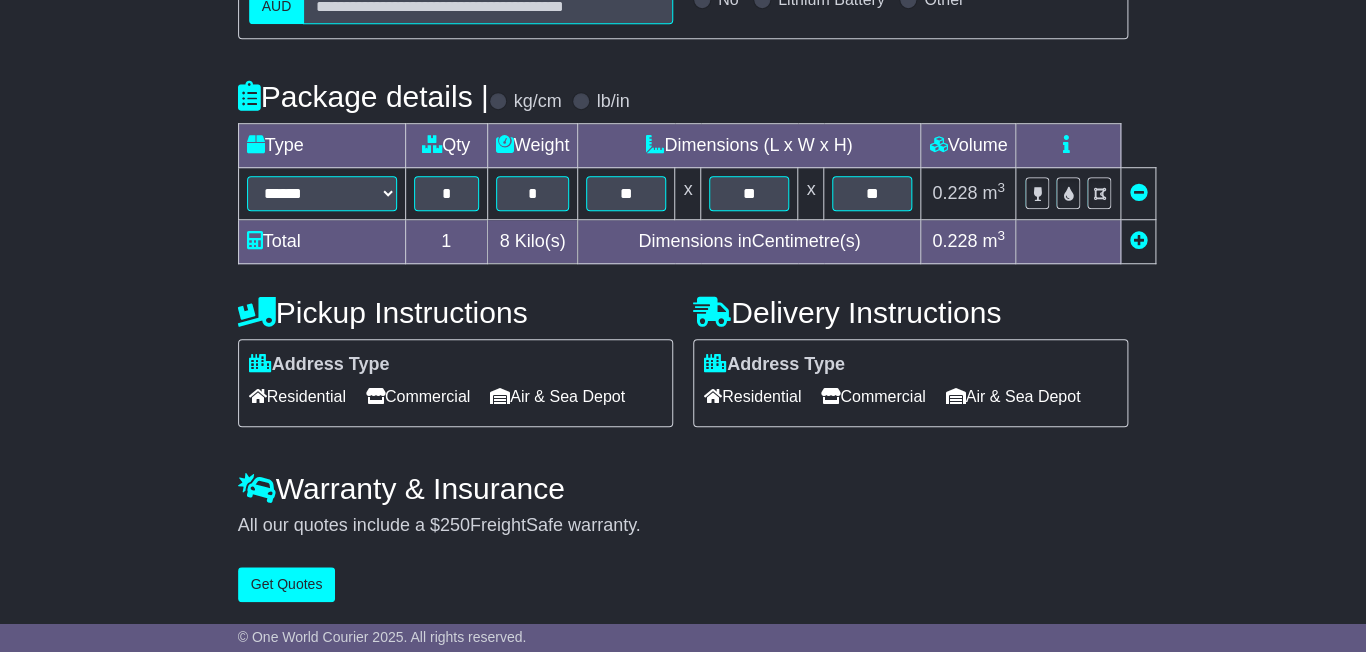 scroll, scrollTop: 448, scrollLeft: 0, axis: vertical 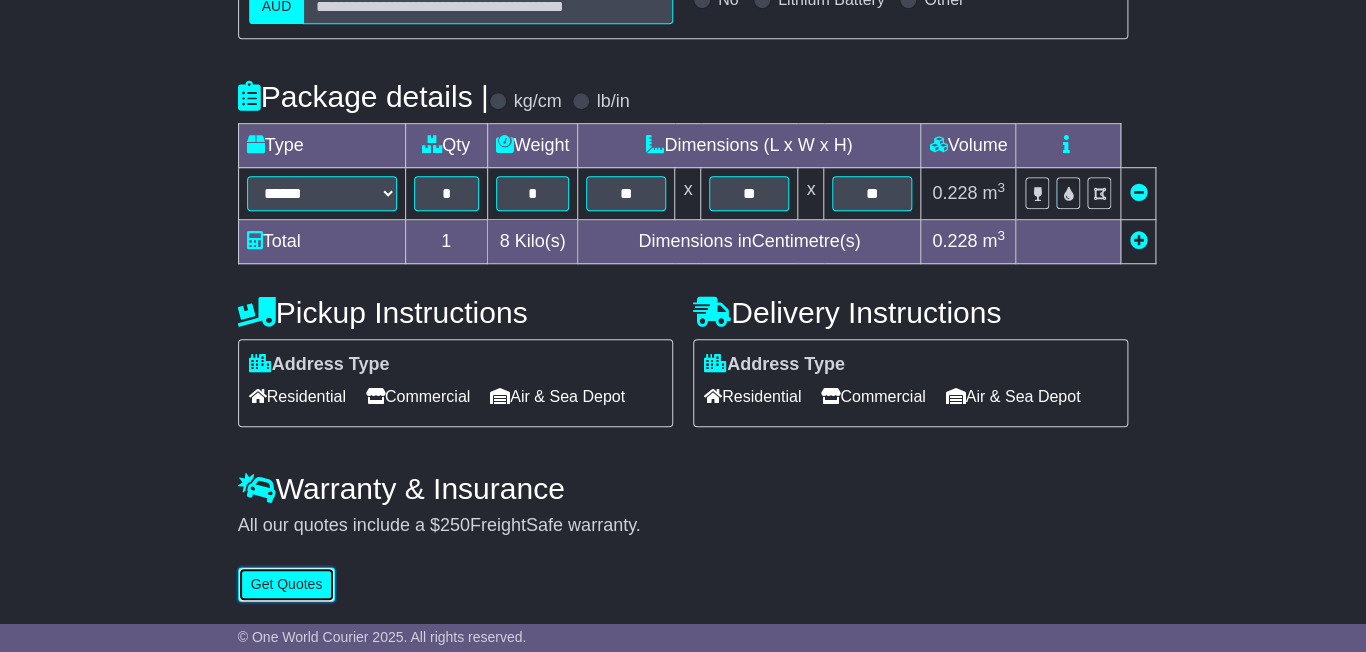 click on "Get Quotes" at bounding box center (287, 584) 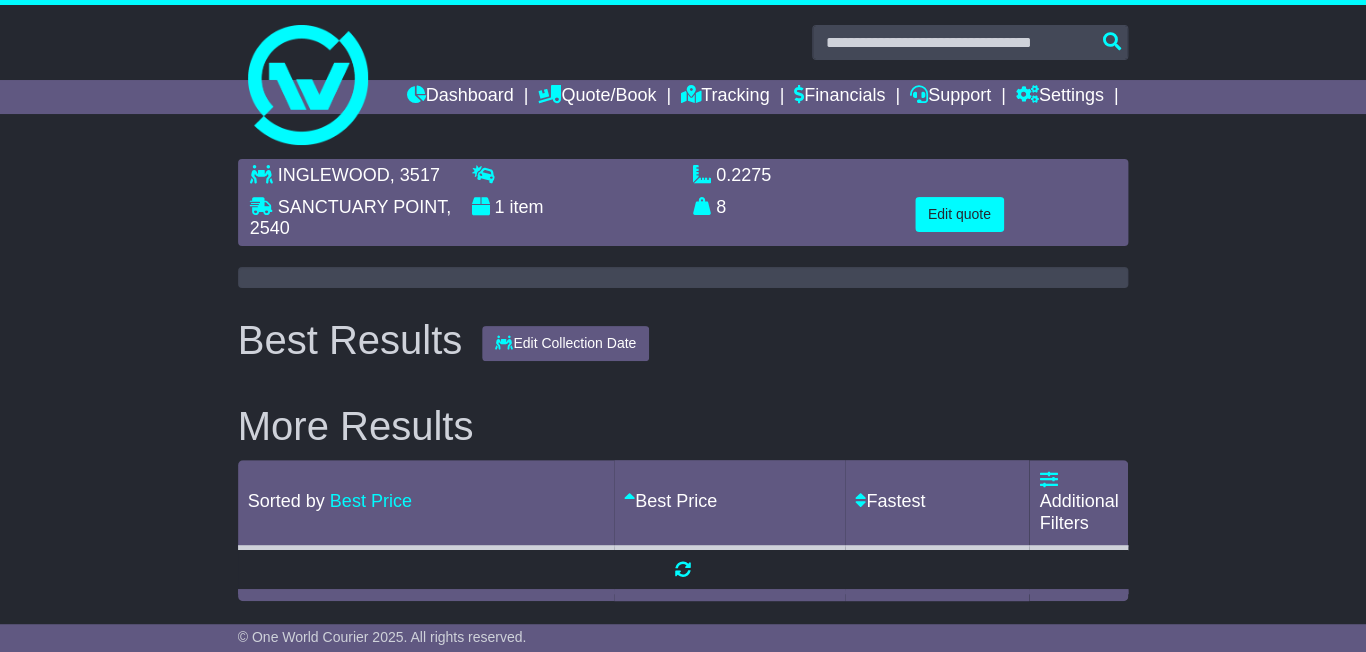 scroll, scrollTop: 34, scrollLeft: 0, axis: vertical 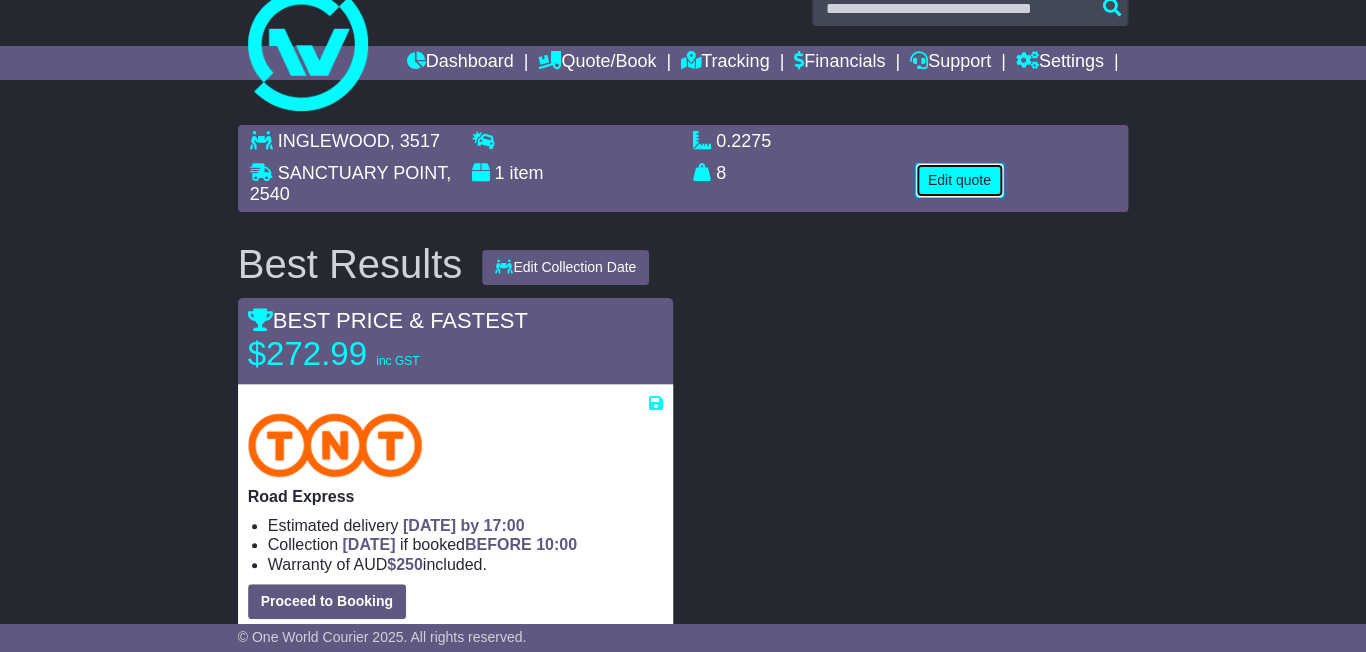 click on "Edit quote" at bounding box center [959, 180] 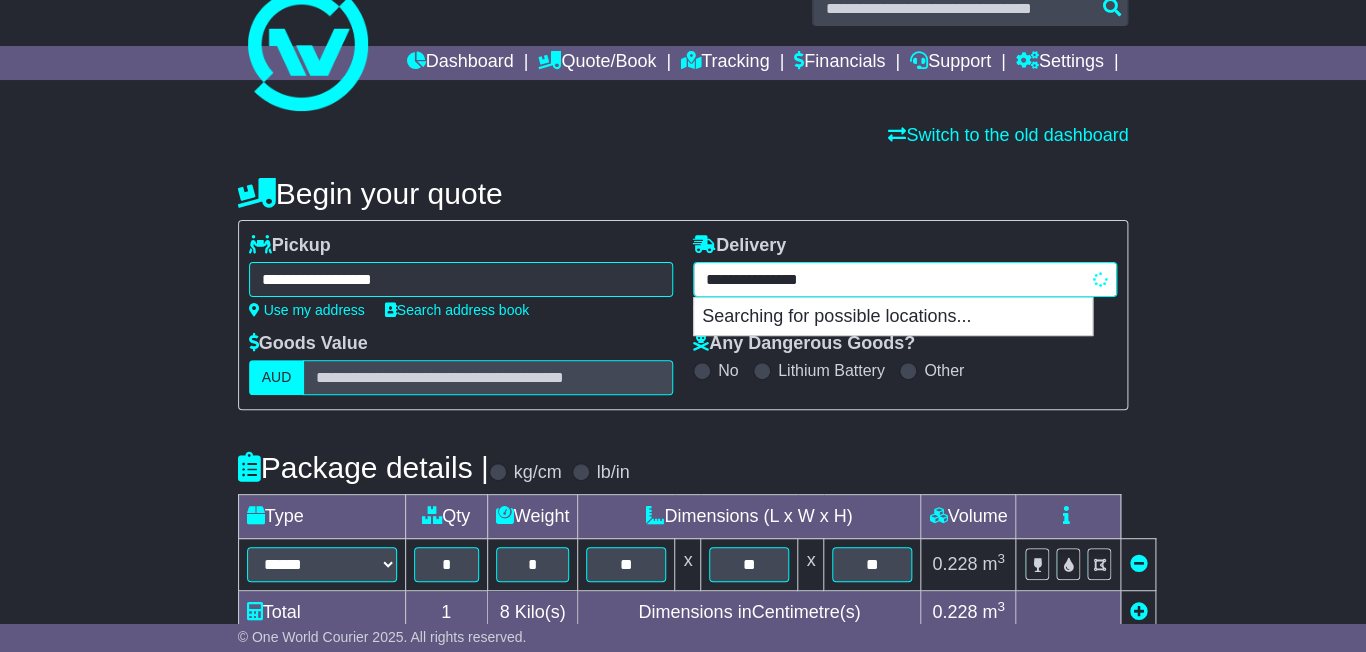 click on "**********" at bounding box center [905, 279] 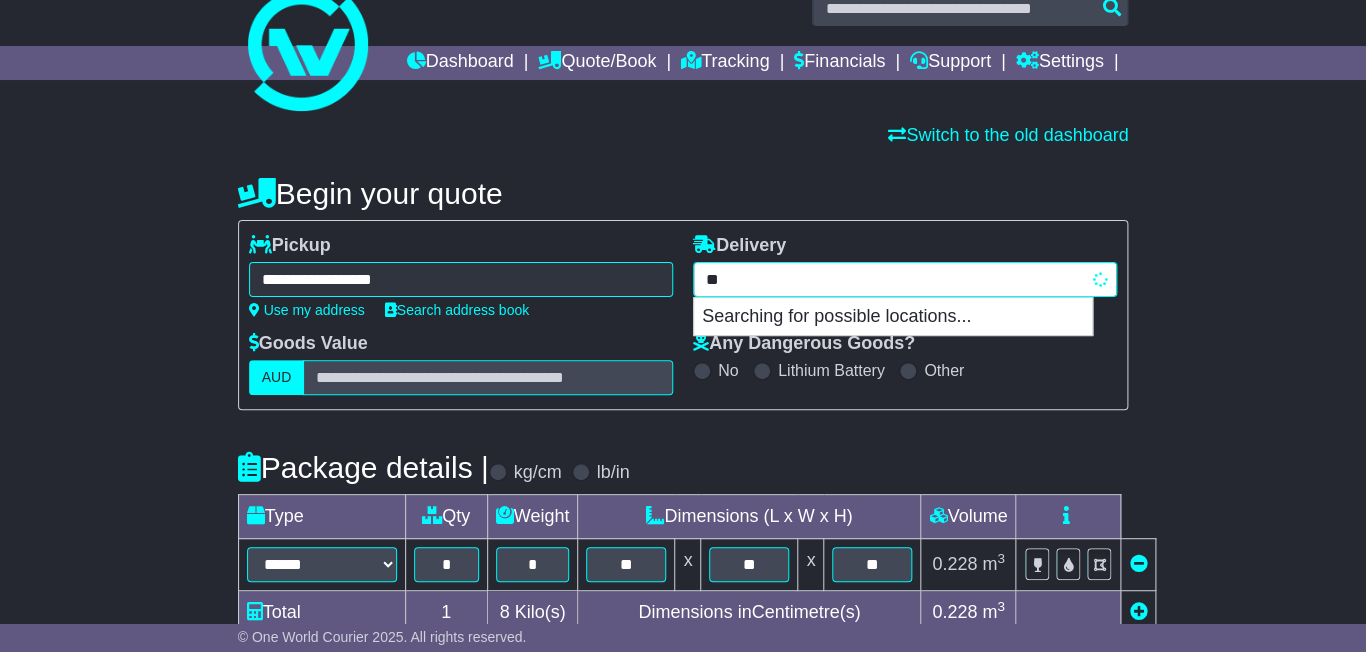 type on "*" 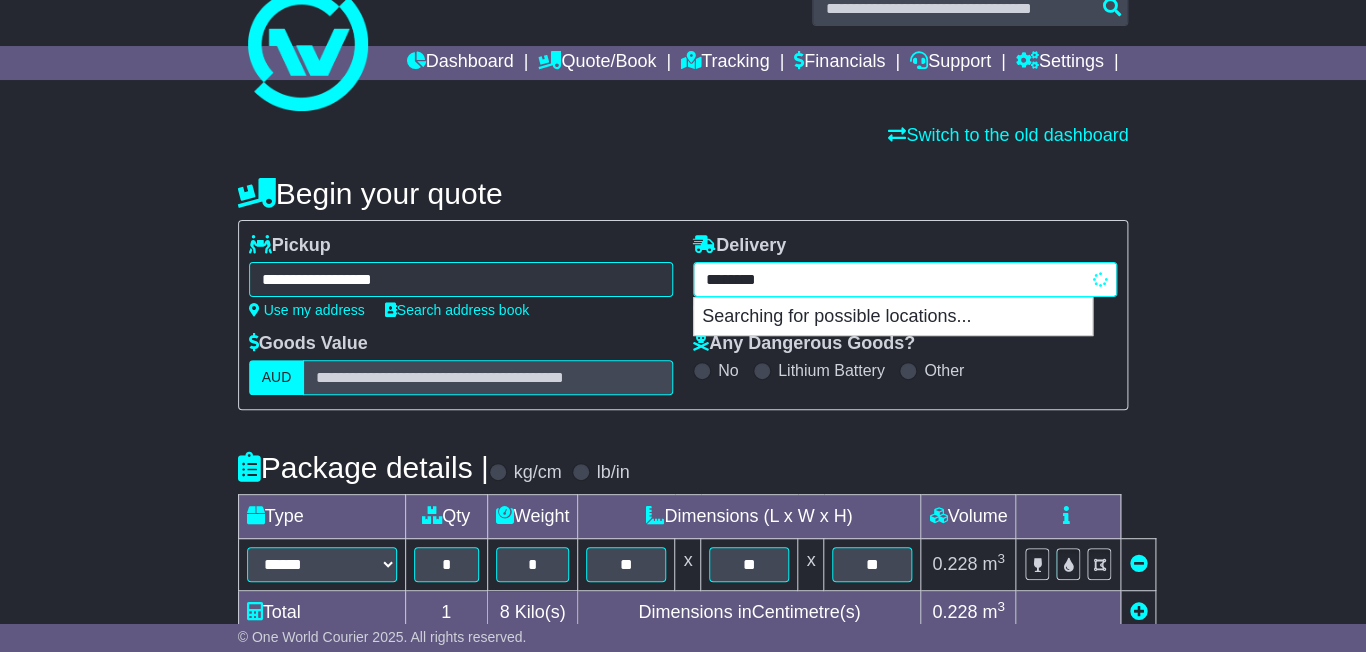 type on "*********" 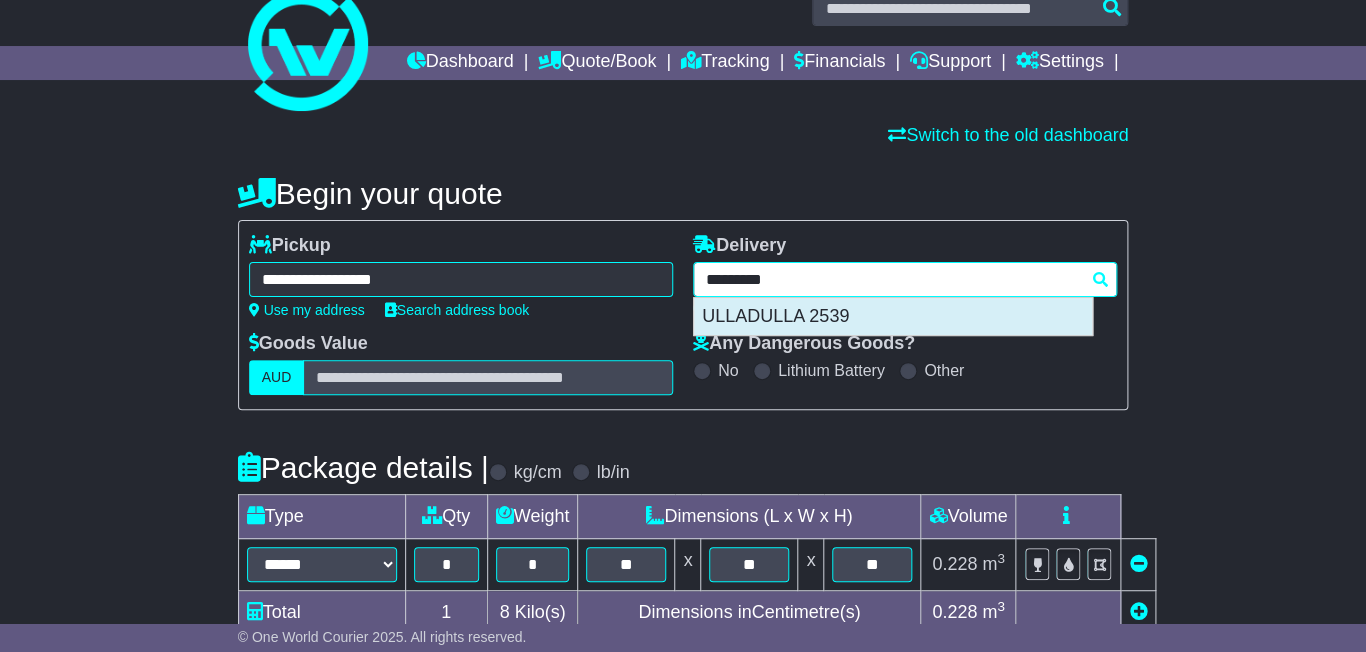 click on "ULLADULLA 2539" at bounding box center [893, 317] 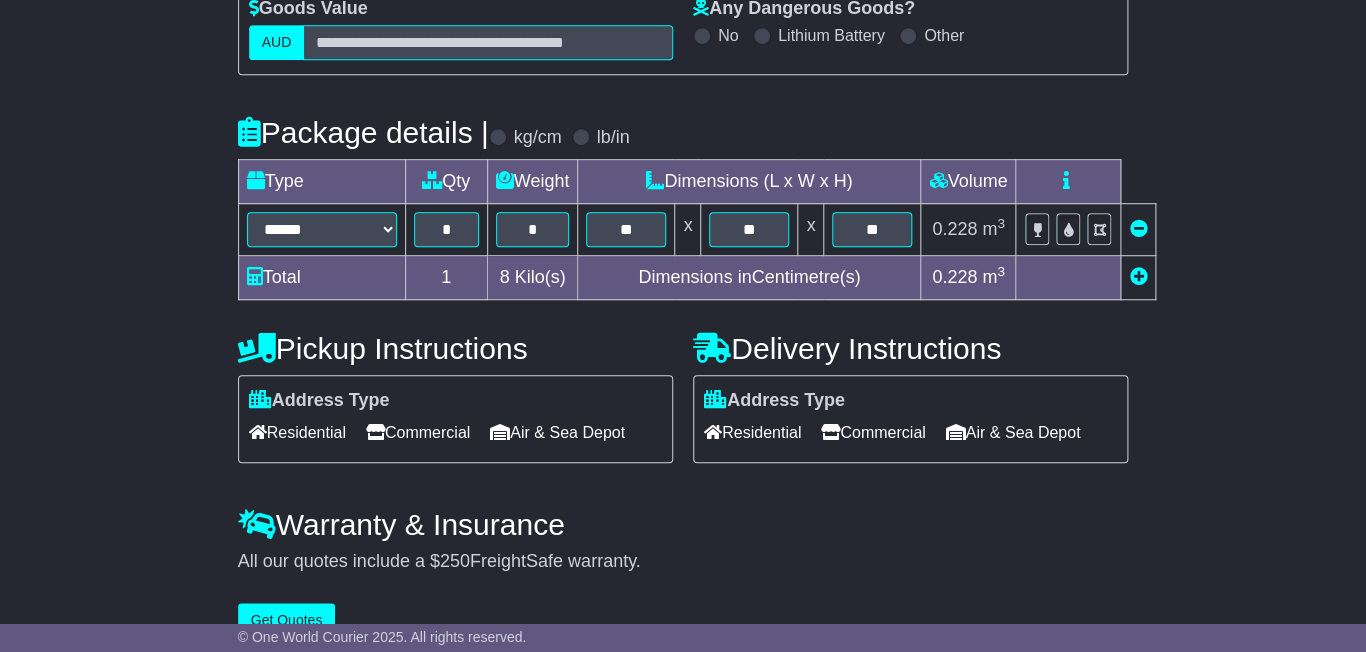 scroll, scrollTop: 379, scrollLeft: 0, axis: vertical 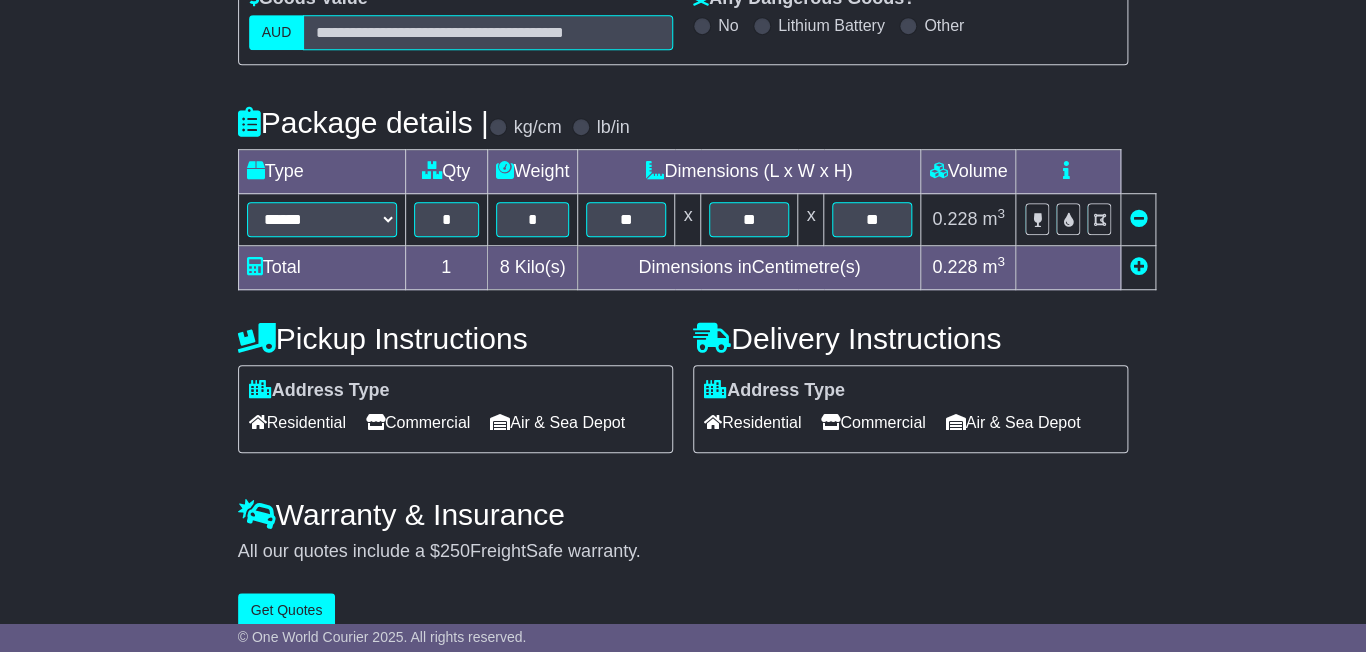 click on "Commercial" at bounding box center [873, 422] 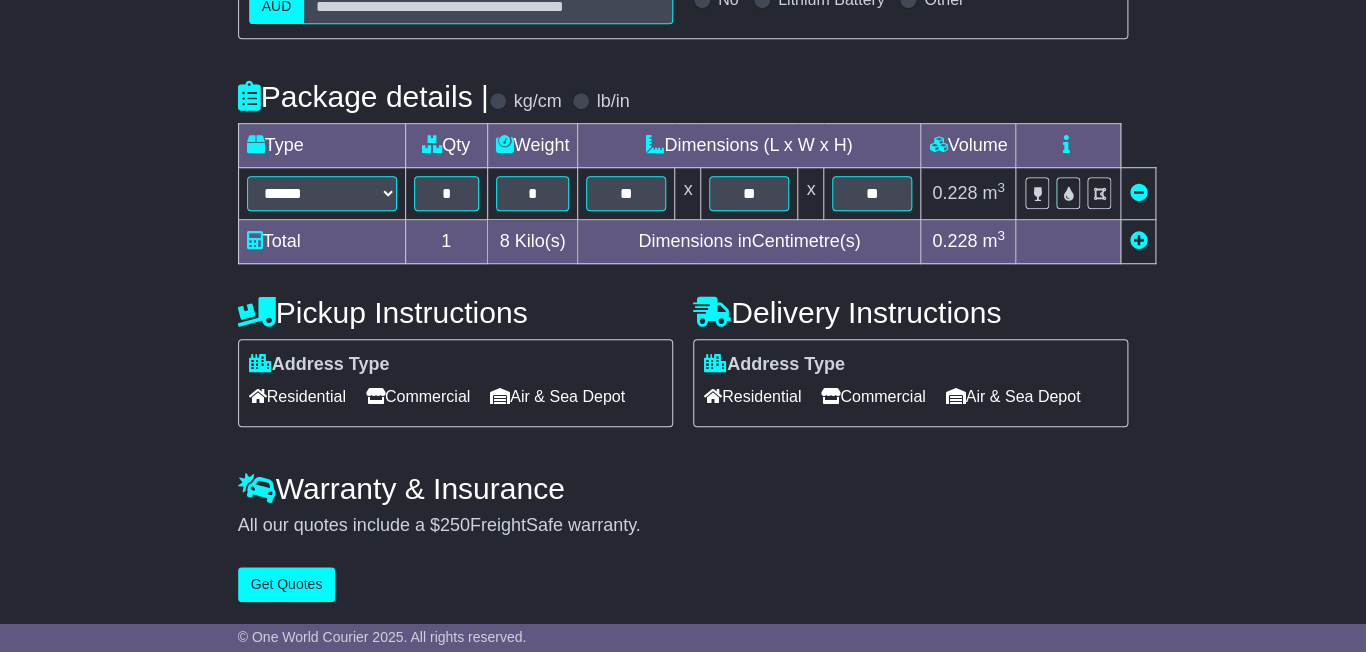 scroll, scrollTop: 472, scrollLeft: 0, axis: vertical 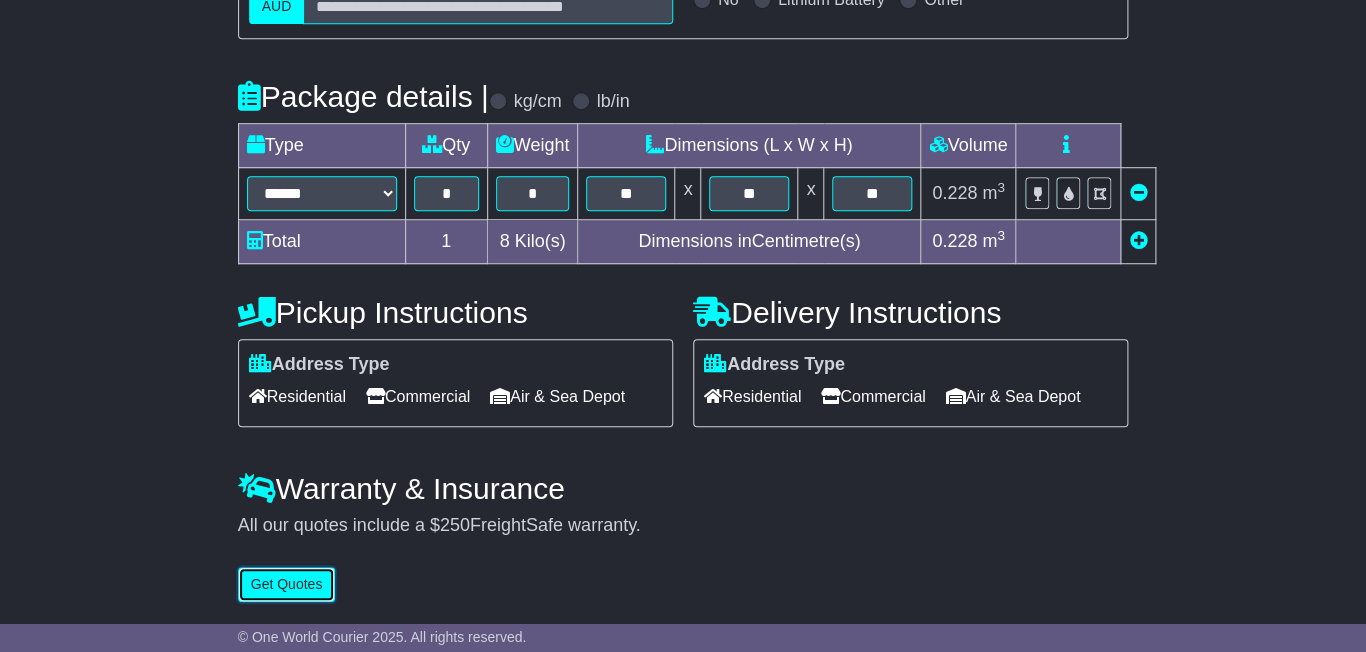 click on "Get Quotes" at bounding box center [287, 584] 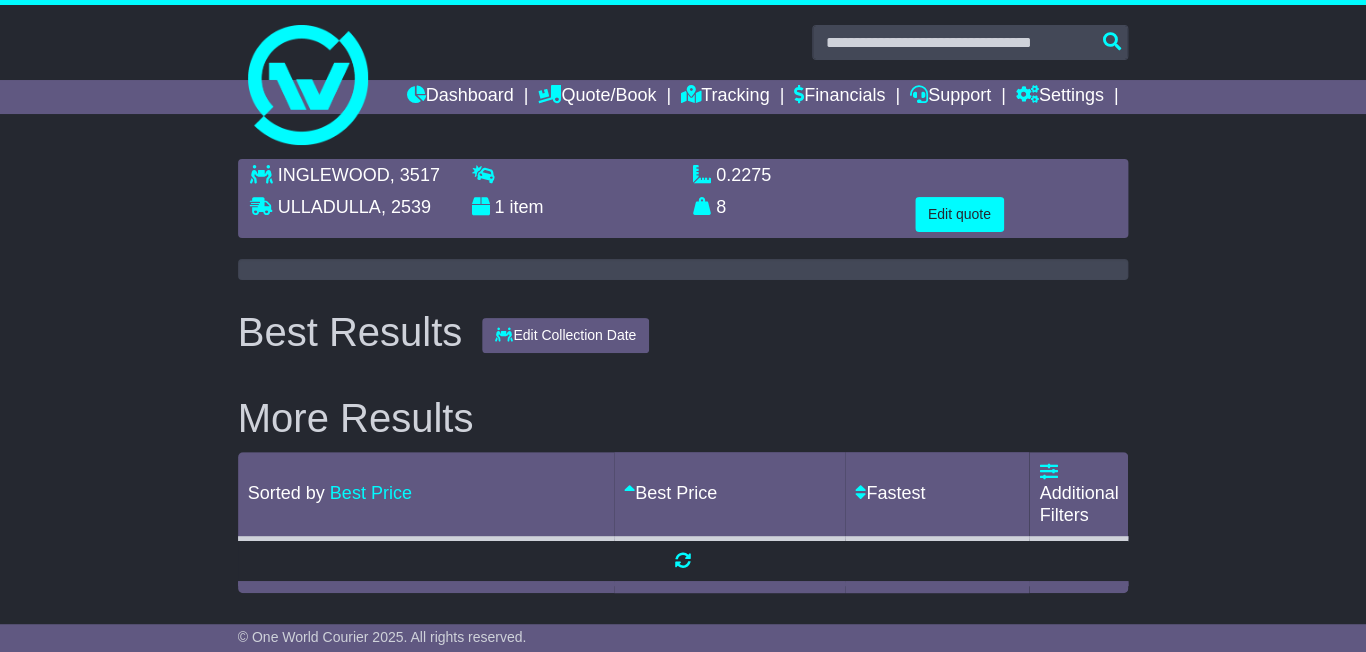 scroll, scrollTop: 0, scrollLeft: 0, axis: both 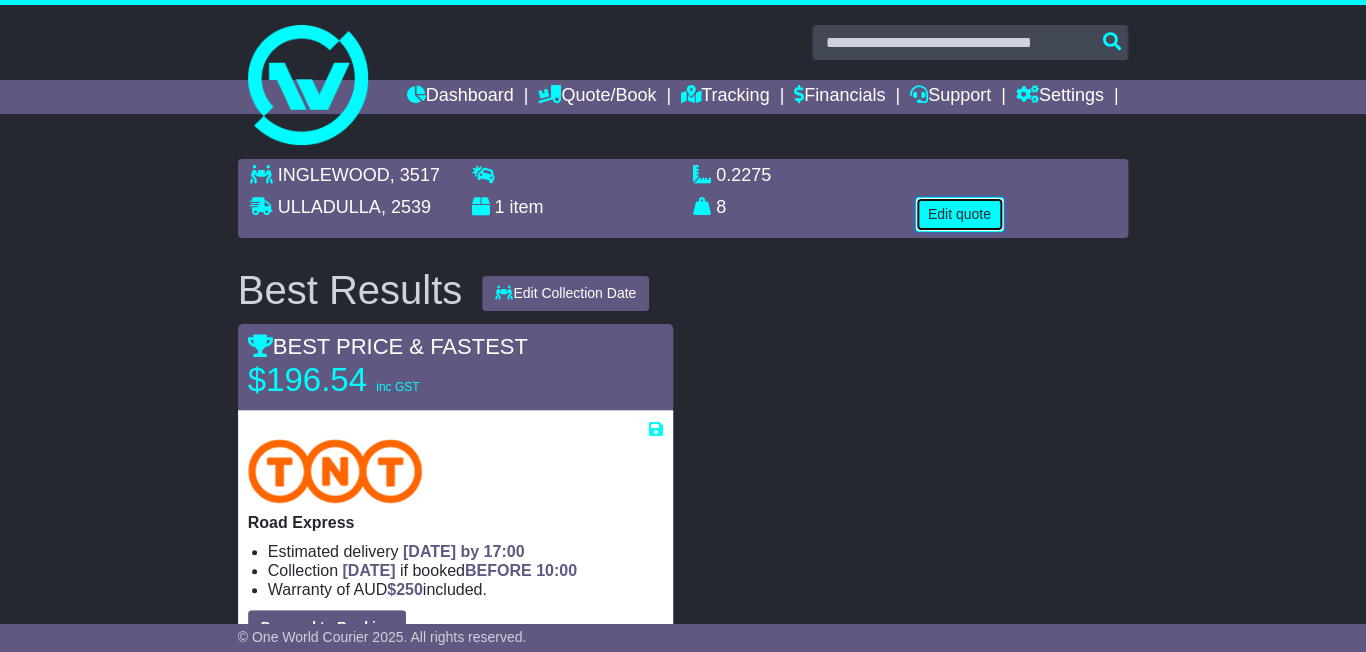 click on "Edit quote" at bounding box center (959, 214) 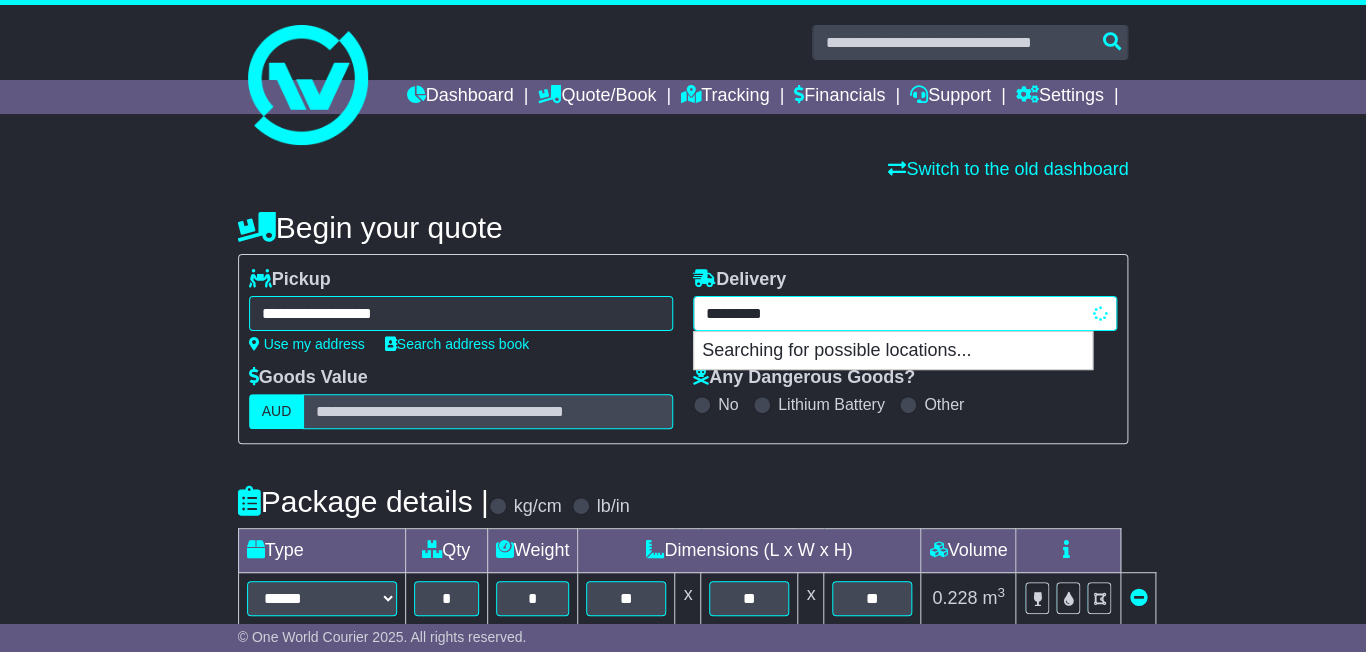 click on "**********" at bounding box center (905, 313) 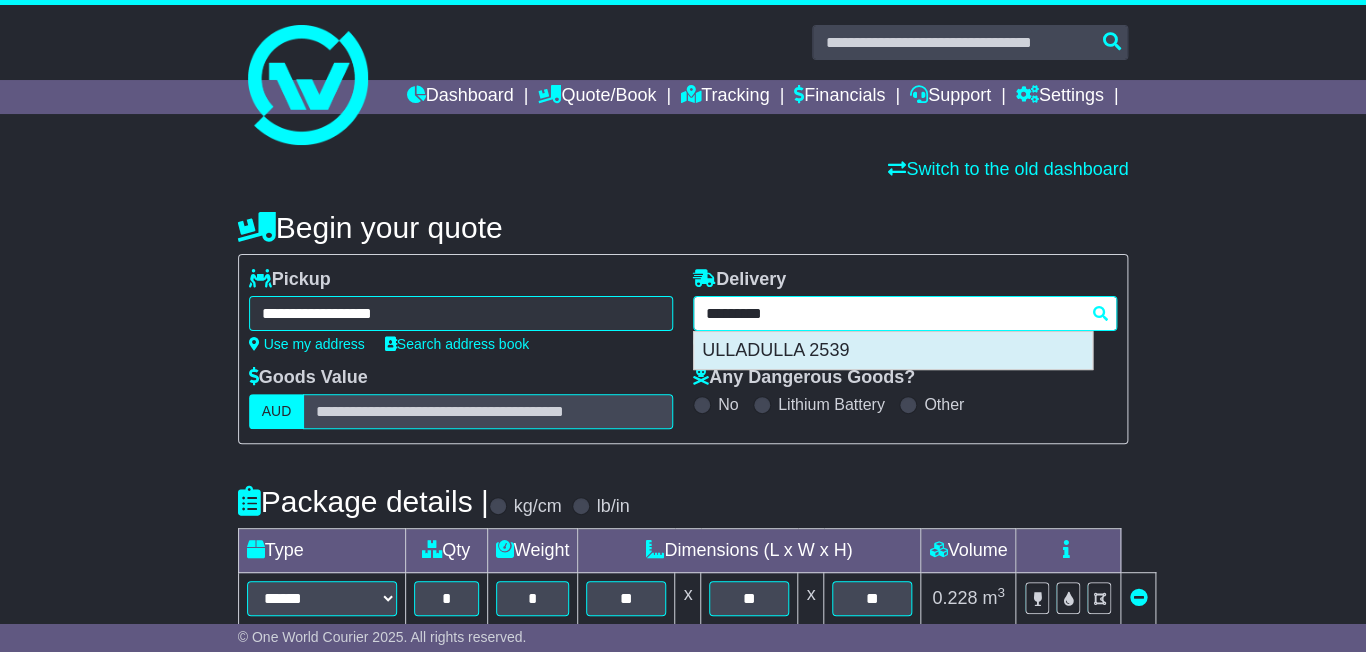 click on "ULLADULLA 2539" at bounding box center [893, 351] 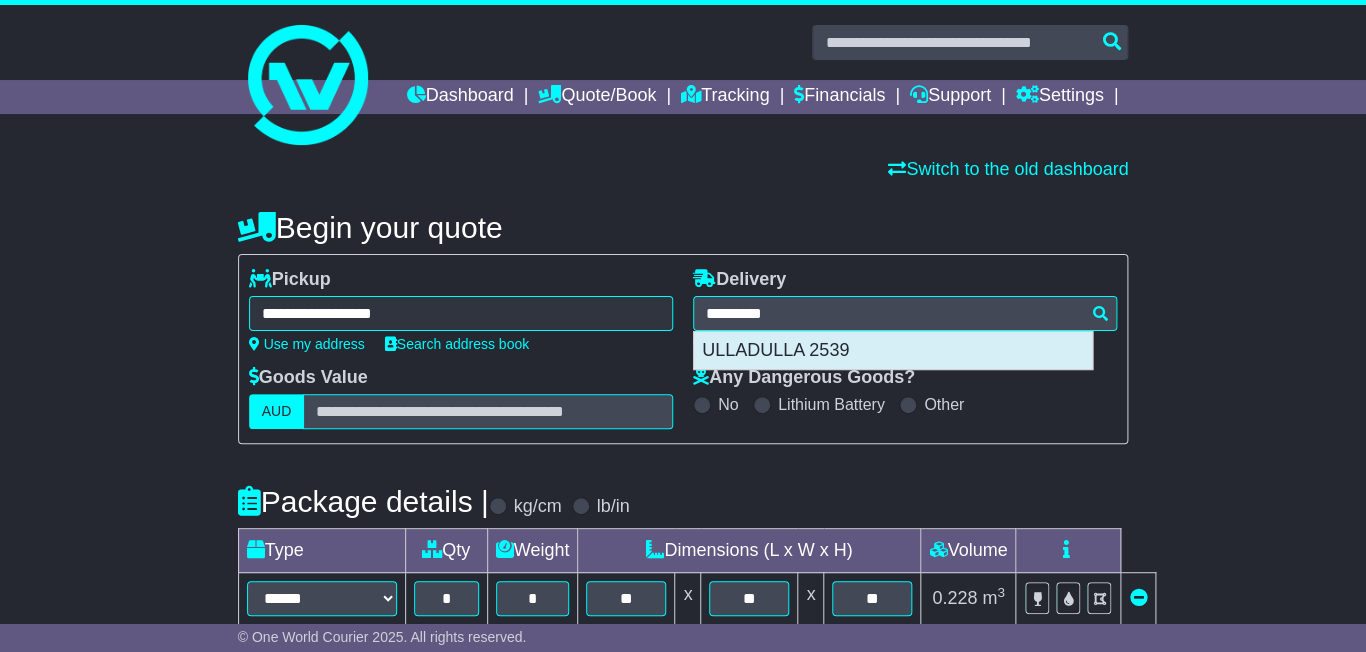 type on "**********" 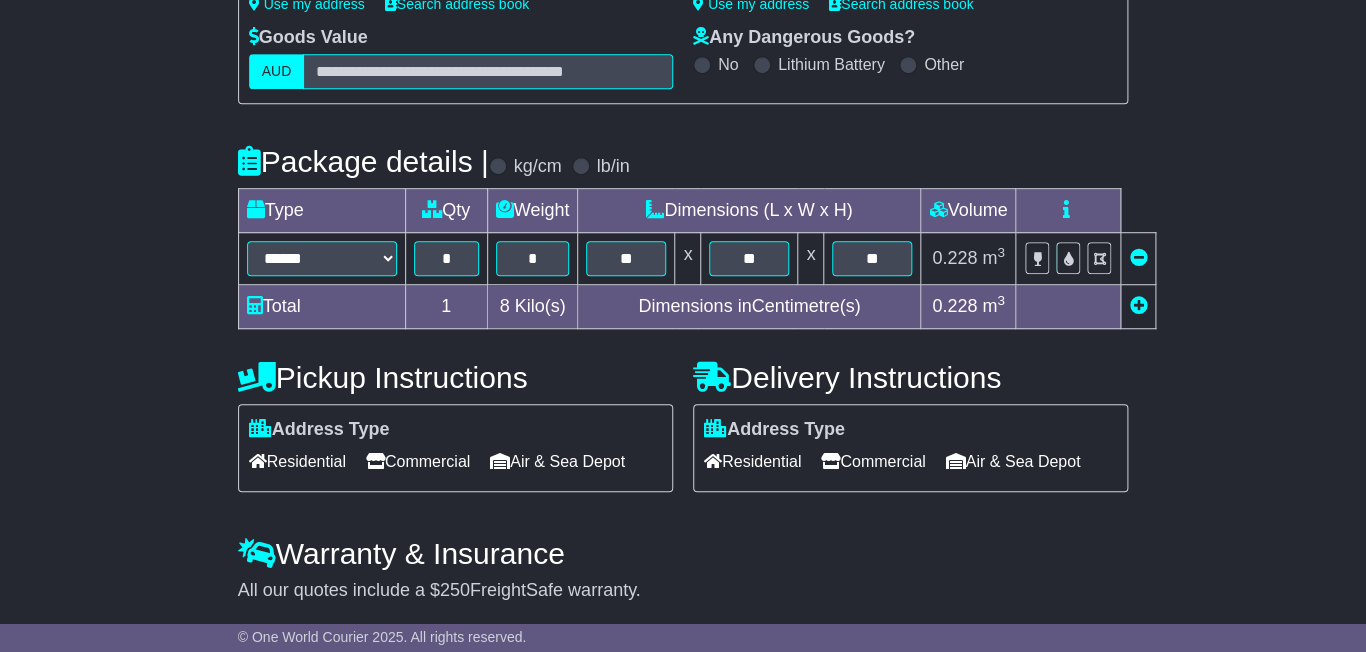 scroll, scrollTop: 472, scrollLeft: 0, axis: vertical 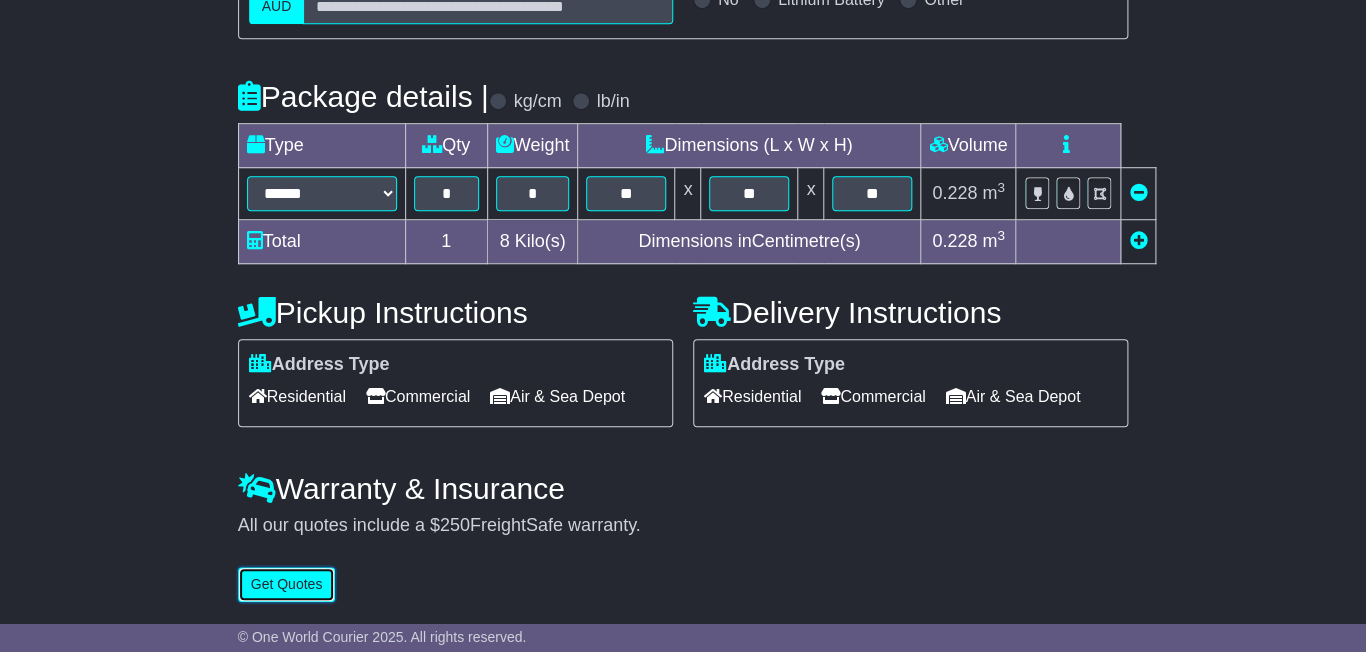 click on "Get Quotes" at bounding box center (287, 584) 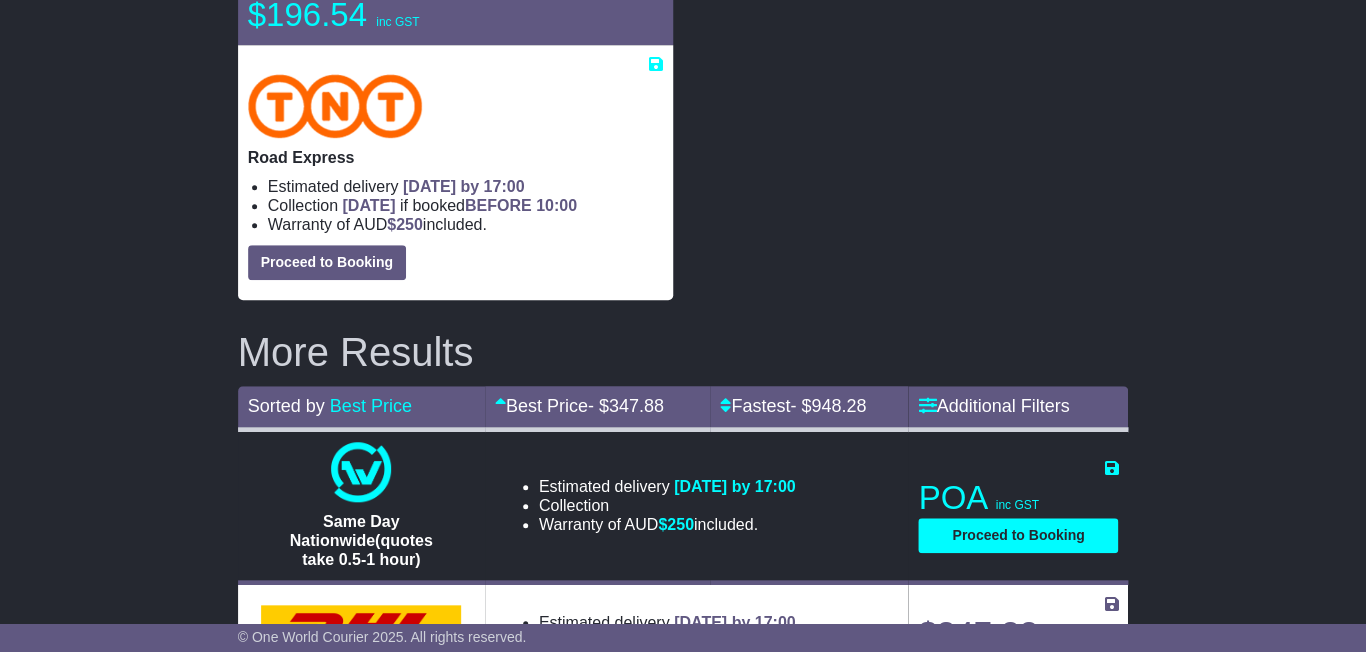 scroll, scrollTop: 350, scrollLeft: 0, axis: vertical 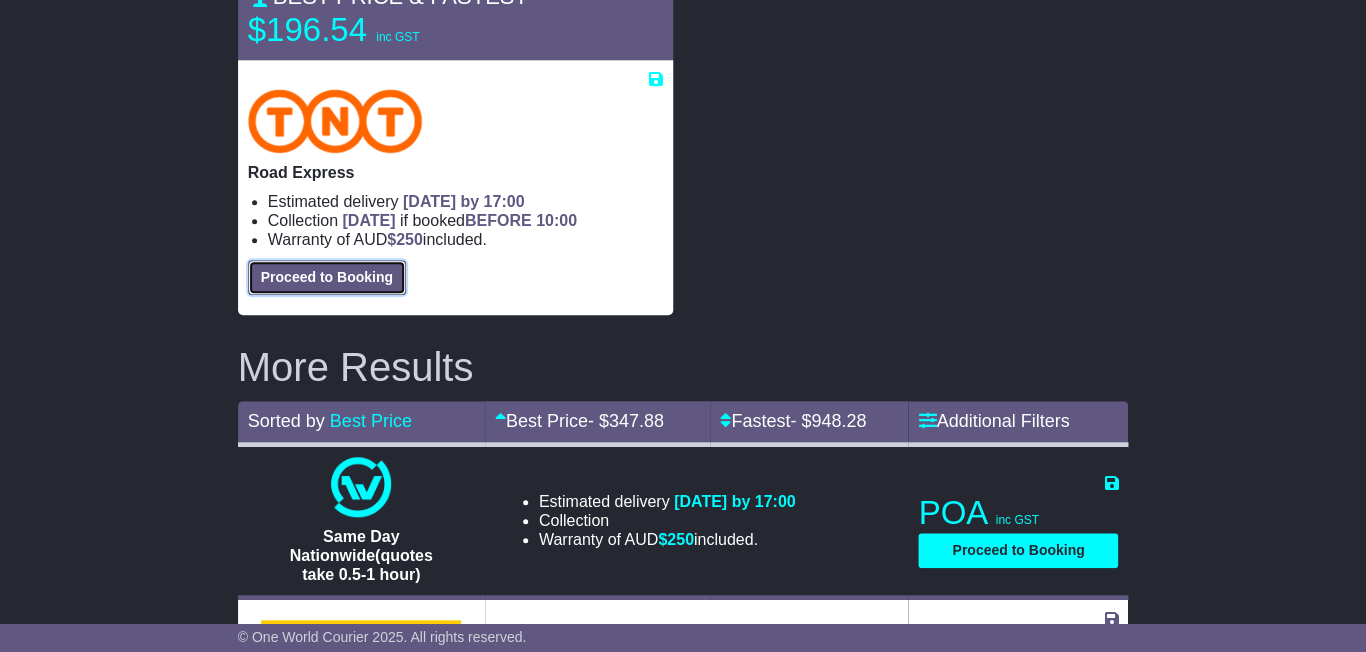 click on "Proceed to Booking" at bounding box center (327, 277) 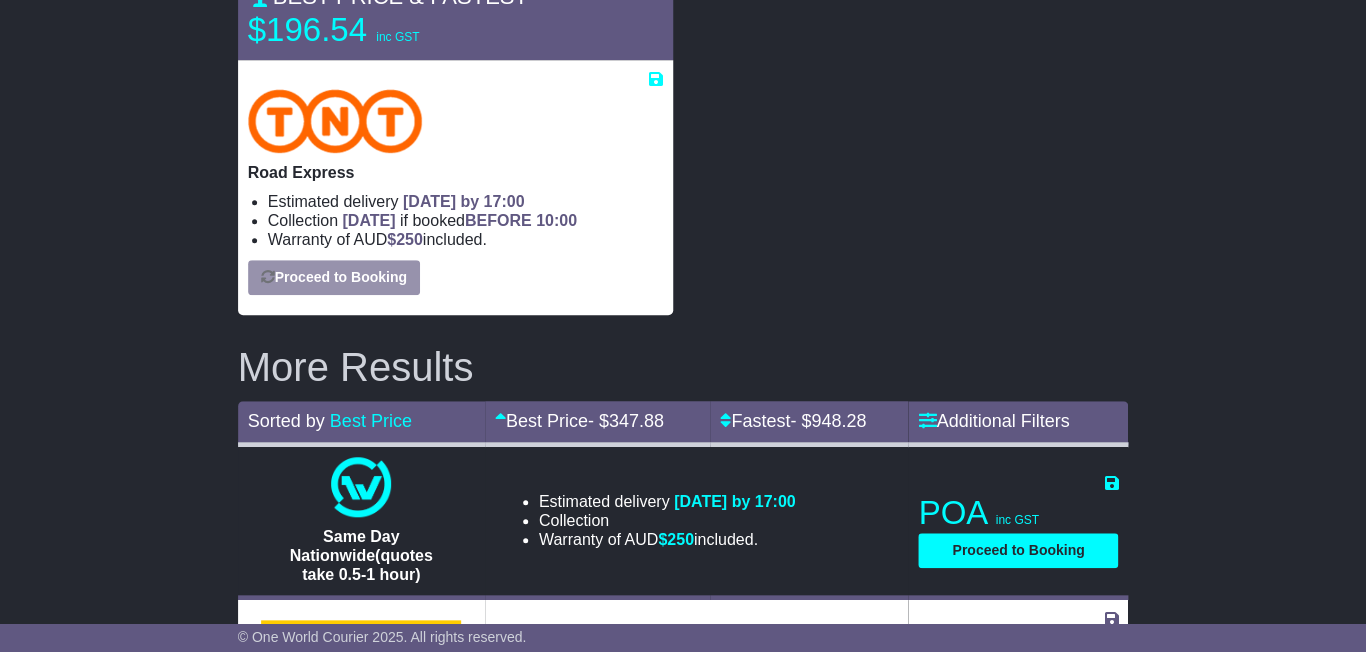 select on "*****" 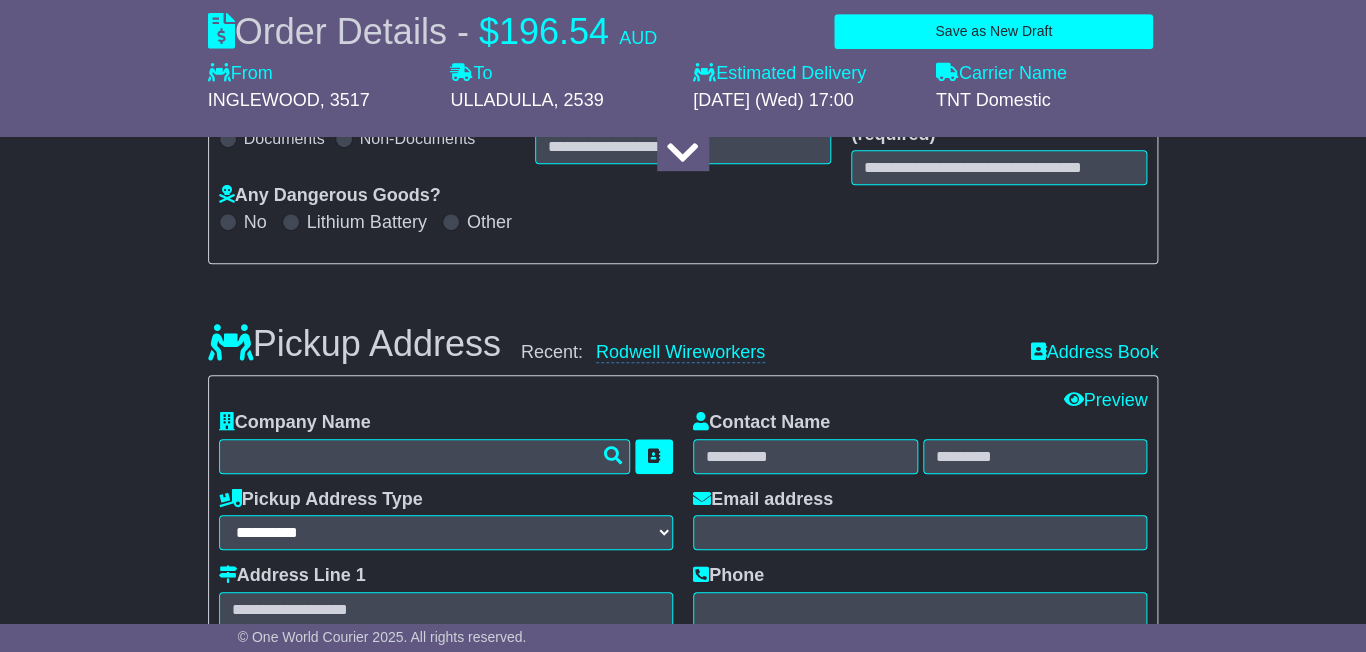 select 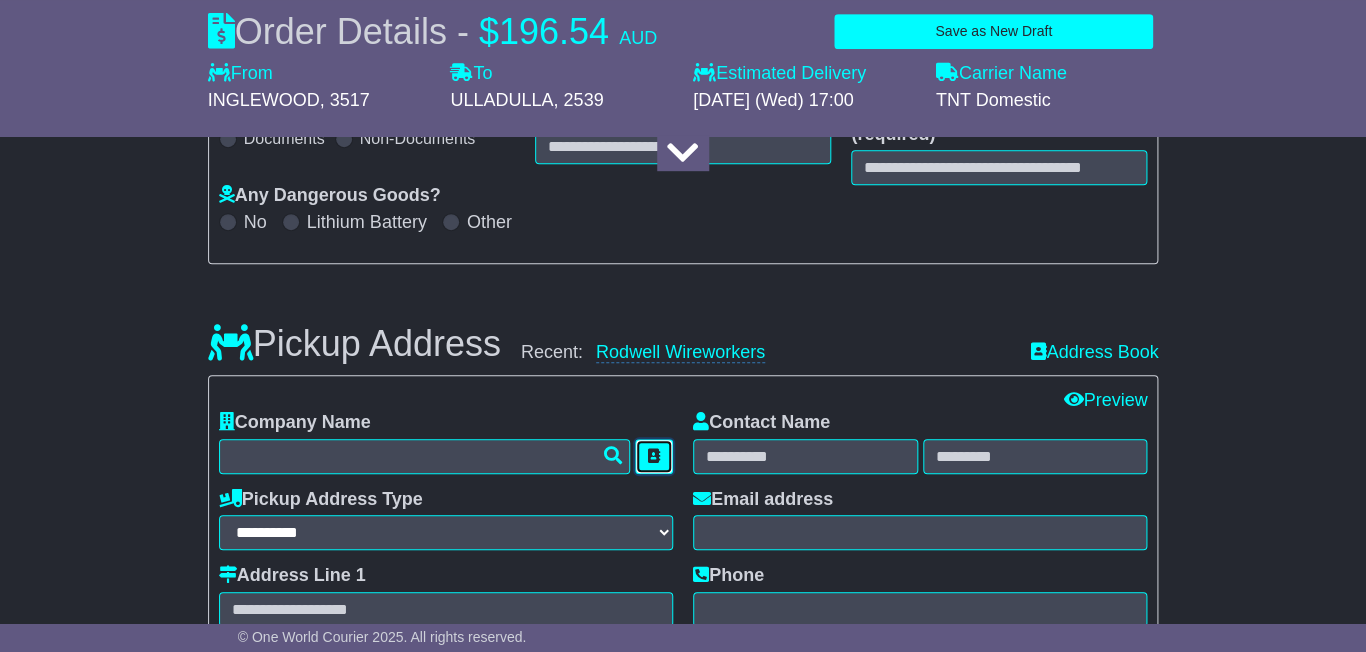 click at bounding box center (654, 456) 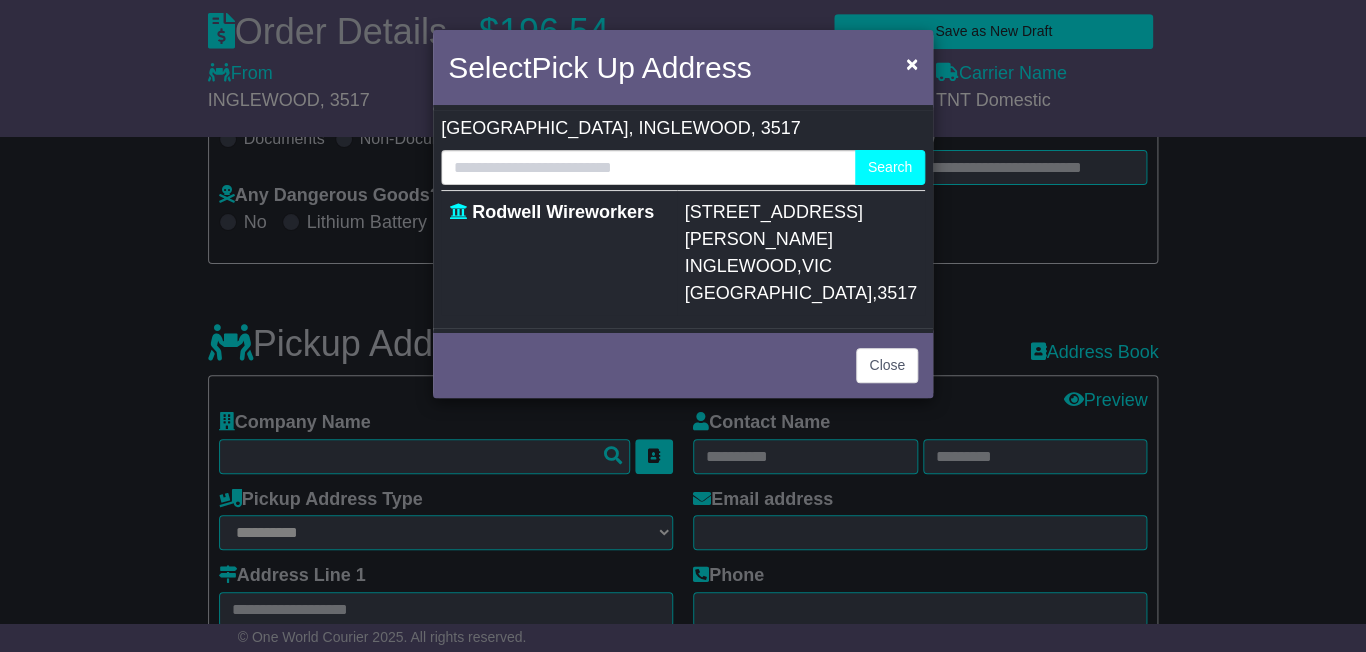 click on "93 Verdon Street
INGLEWOOD ,  VIC
Australia ,  3517" at bounding box center (801, 252) 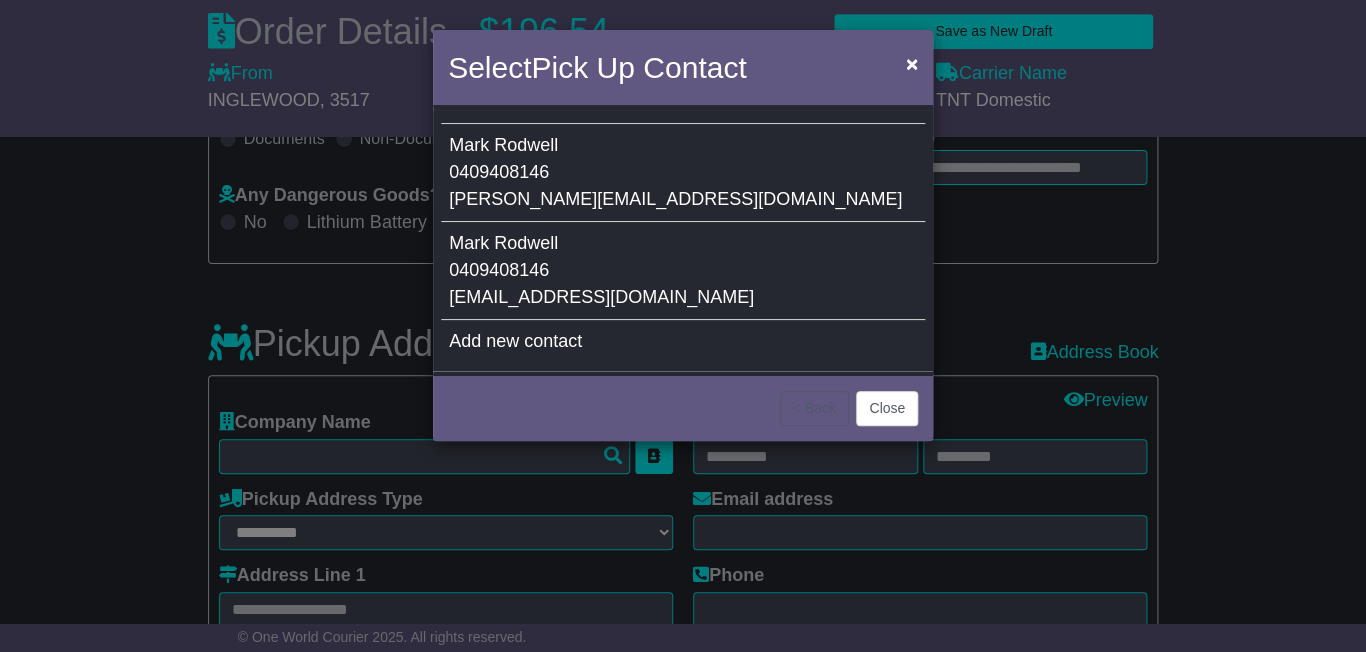 click on "Mark   Rodwell
0409408146
Mark@rodwellwireworkers.net" at bounding box center [683, 271] 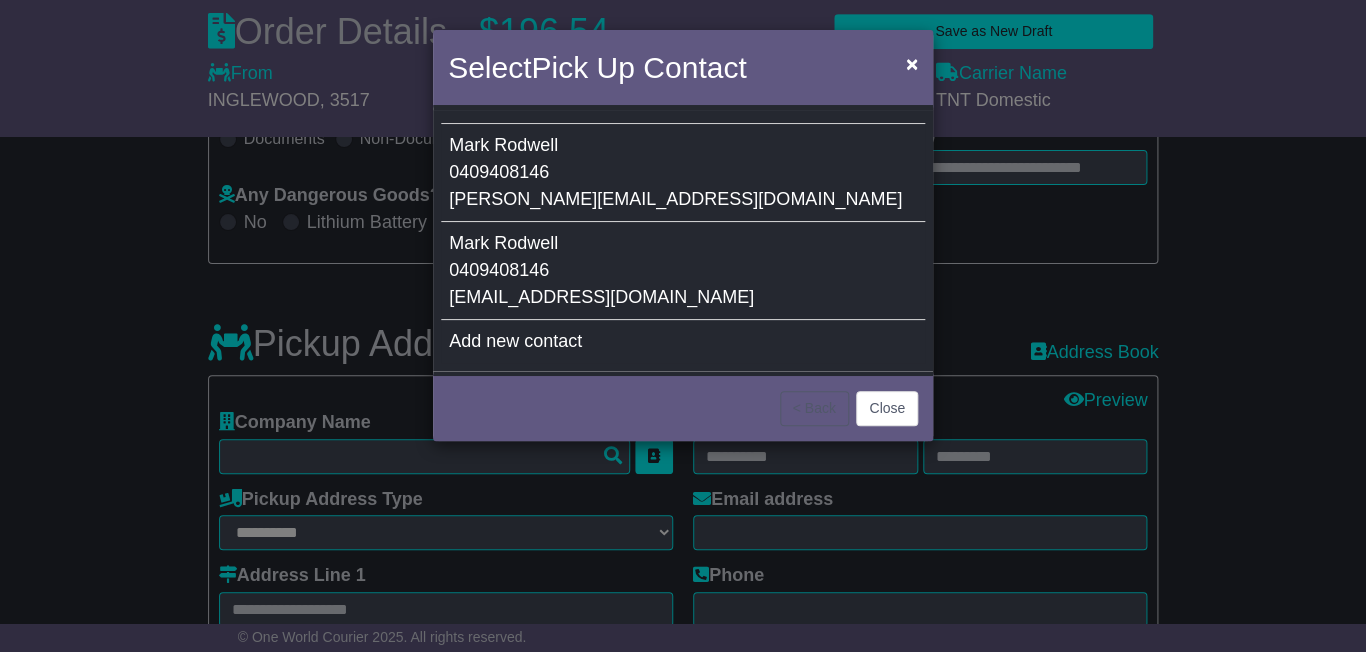 type on "**********" 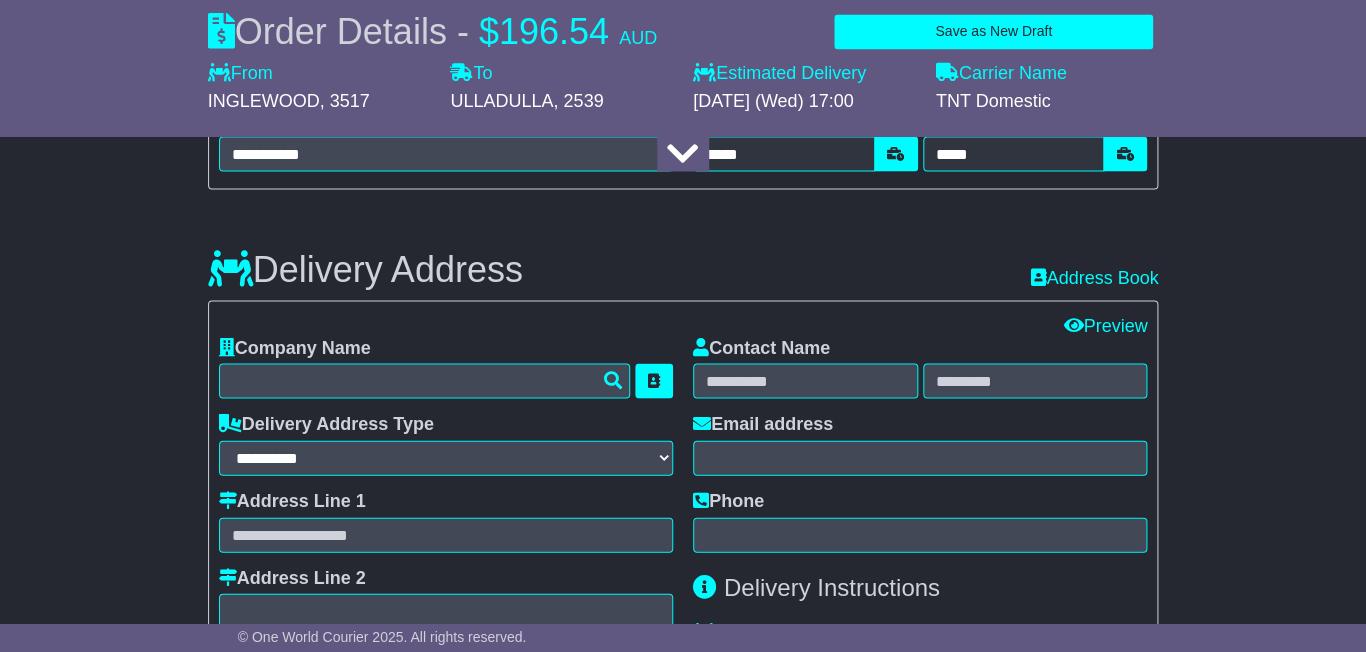 scroll, scrollTop: 1296, scrollLeft: 0, axis: vertical 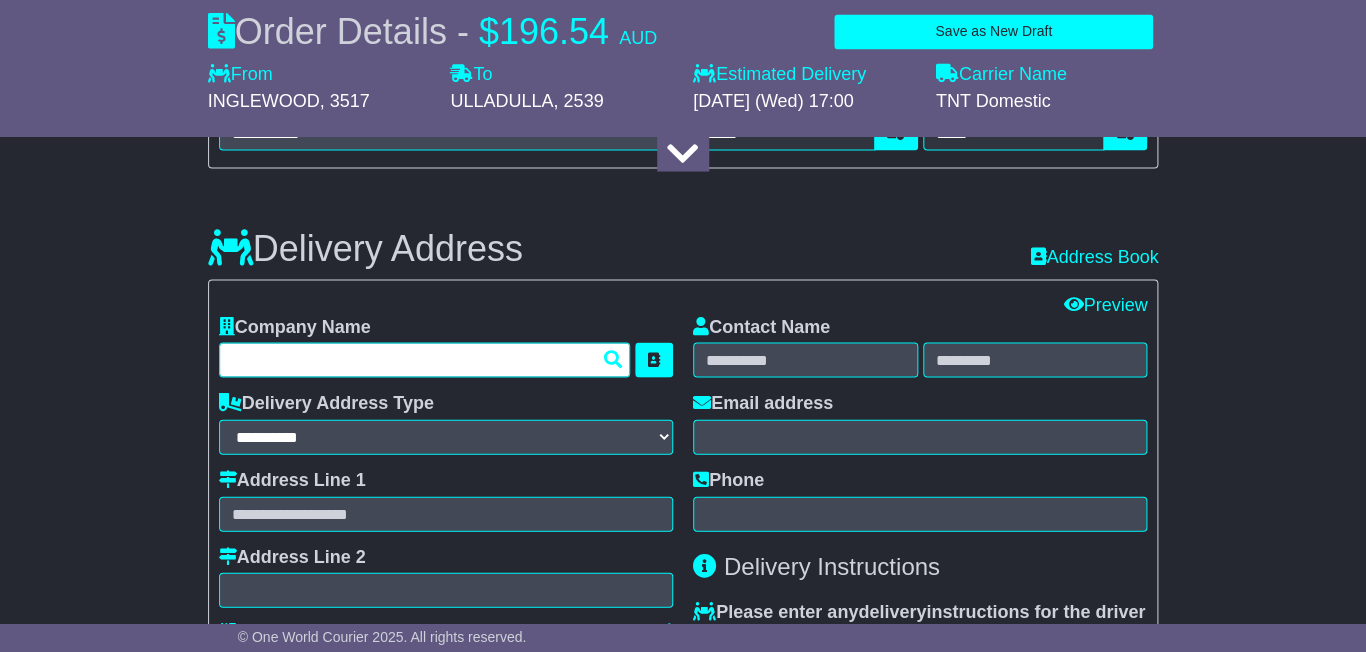 click at bounding box center (424, 359) 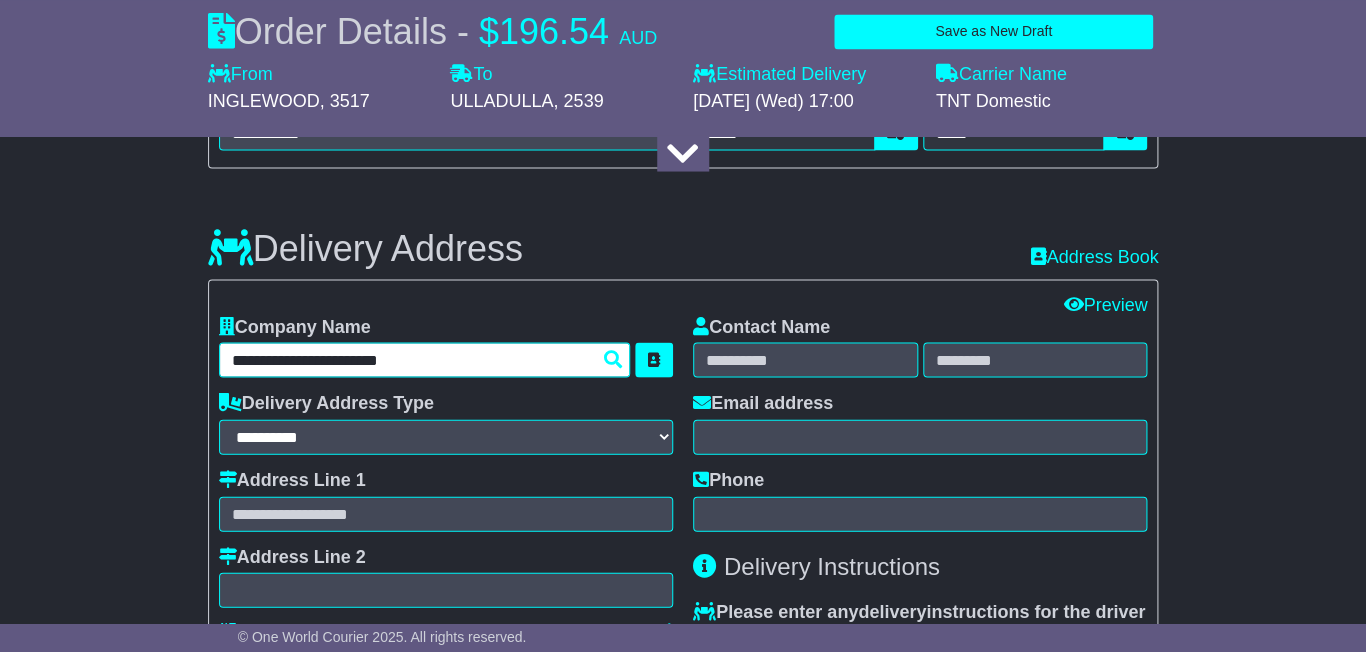 type on "**********" 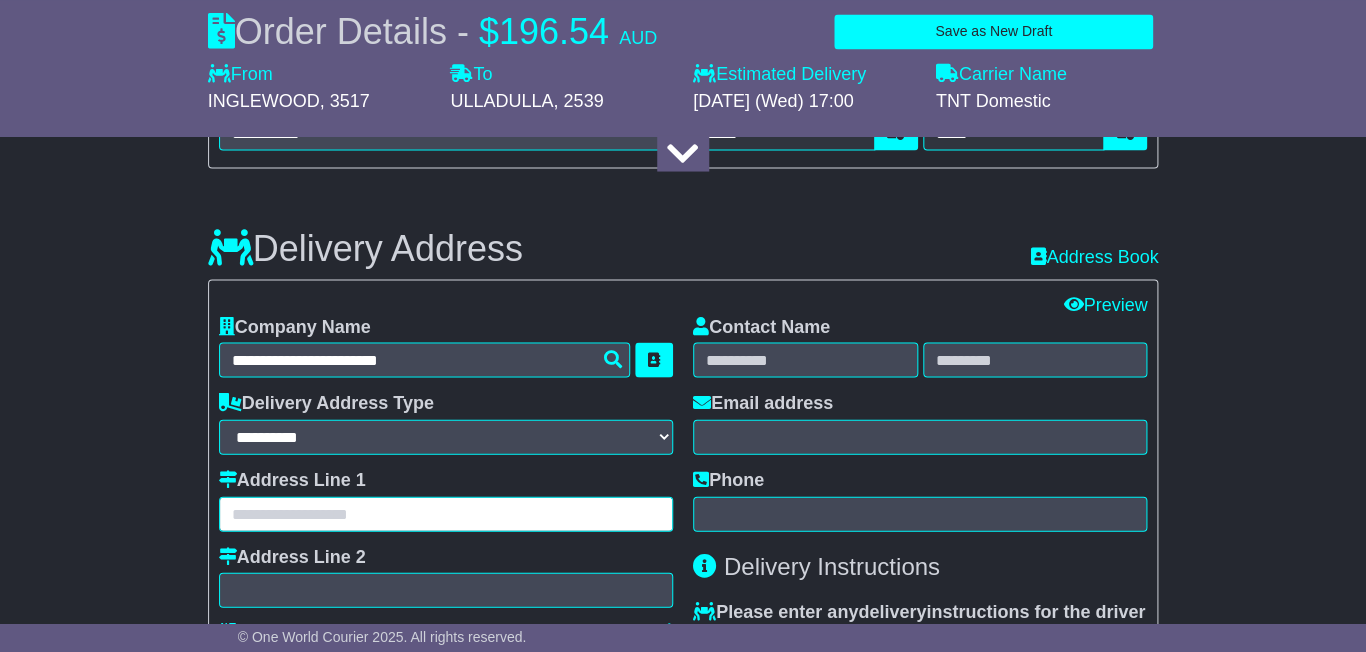 click at bounding box center [446, 513] 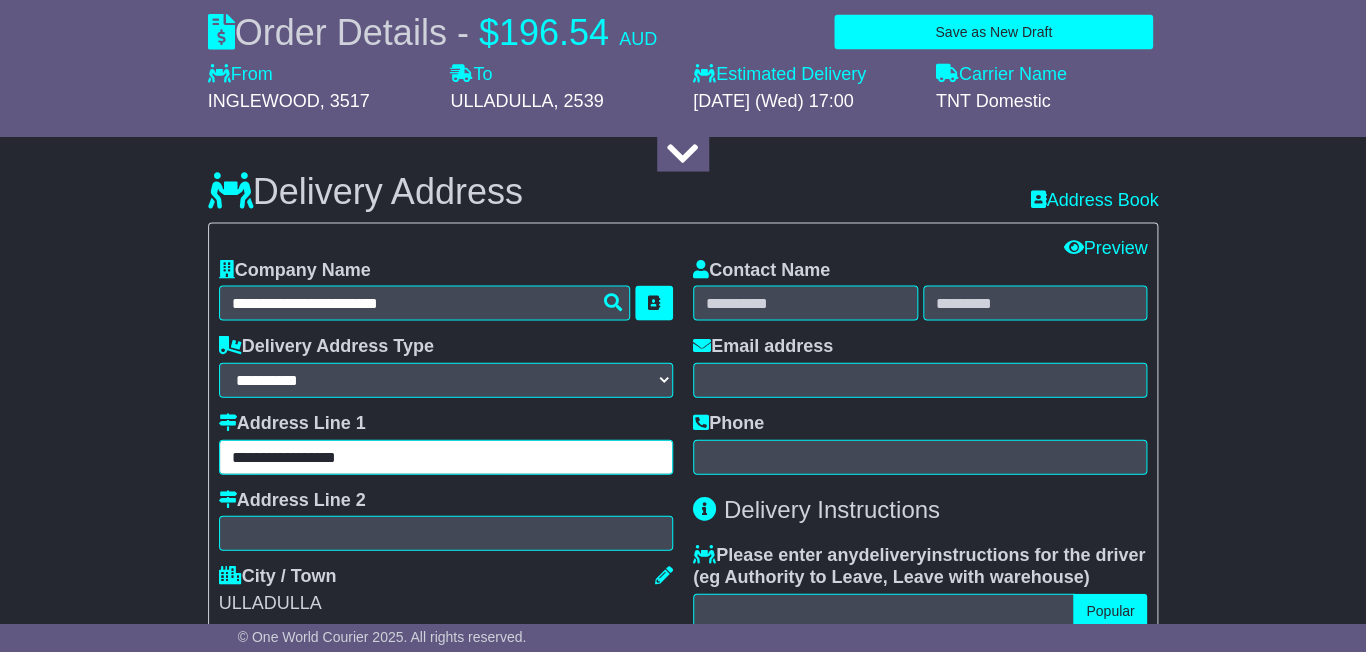 scroll, scrollTop: 1351, scrollLeft: 0, axis: vertical 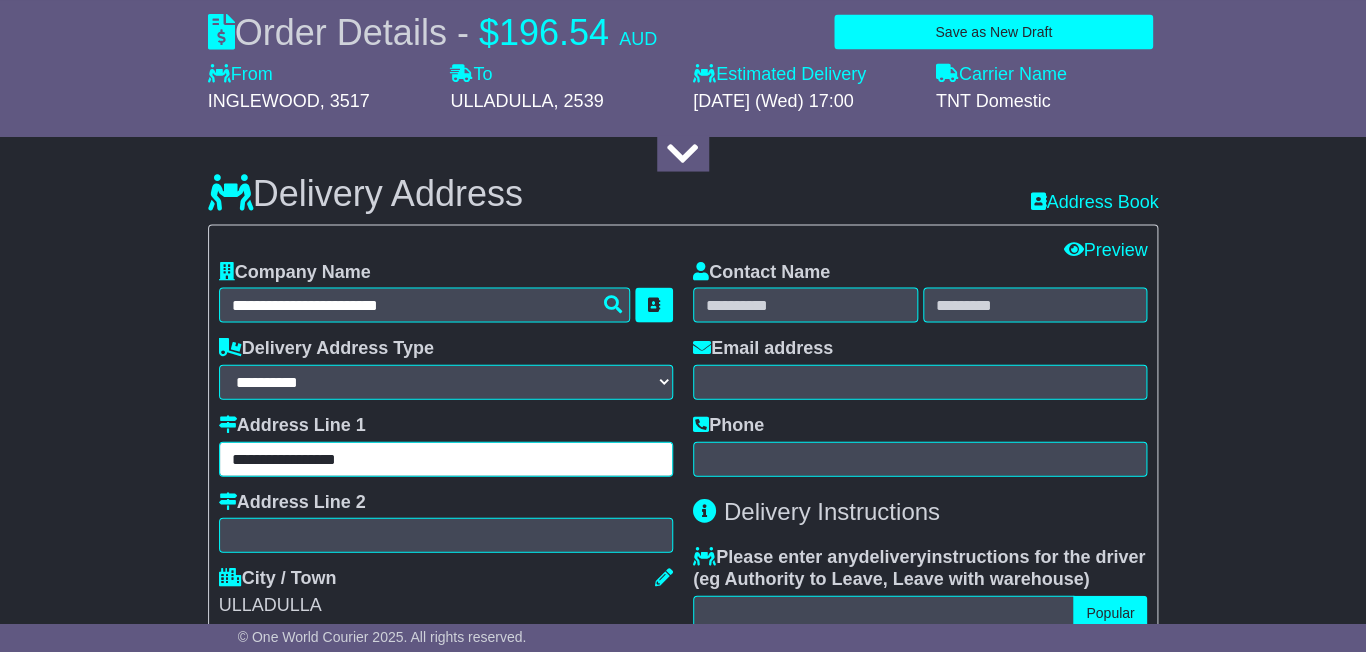 type on "**********" 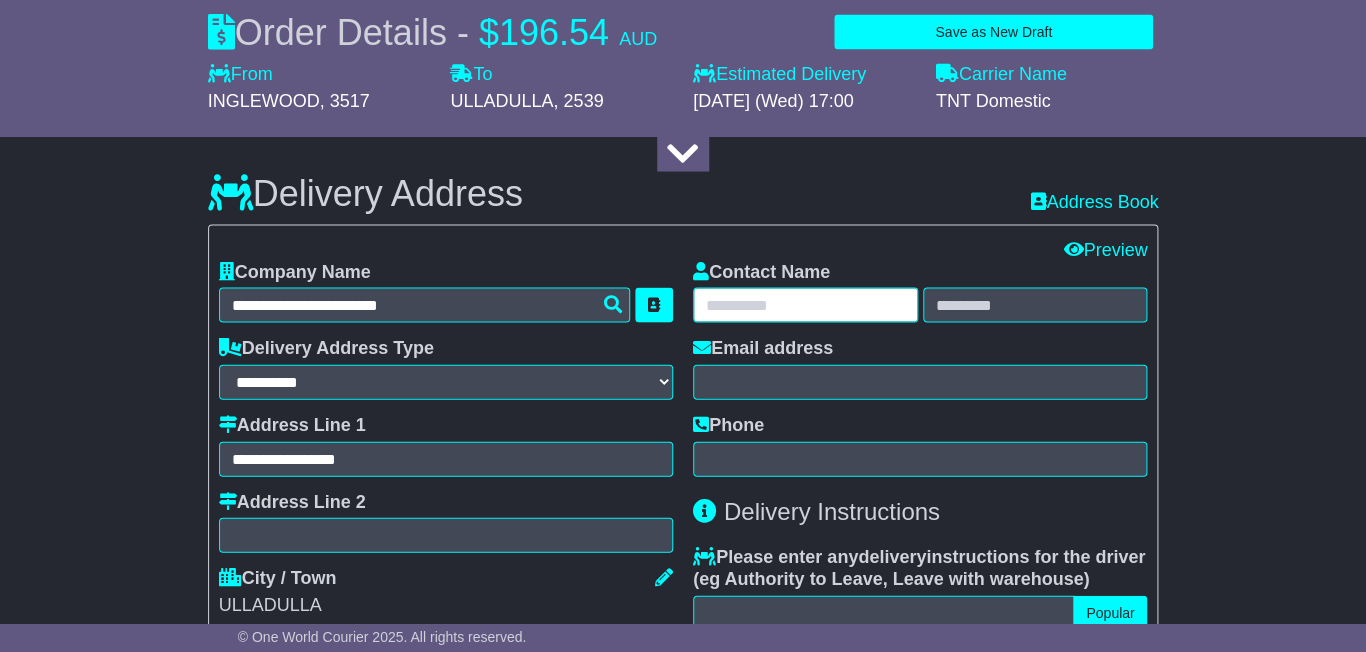 click at bounding box center [805, 304] 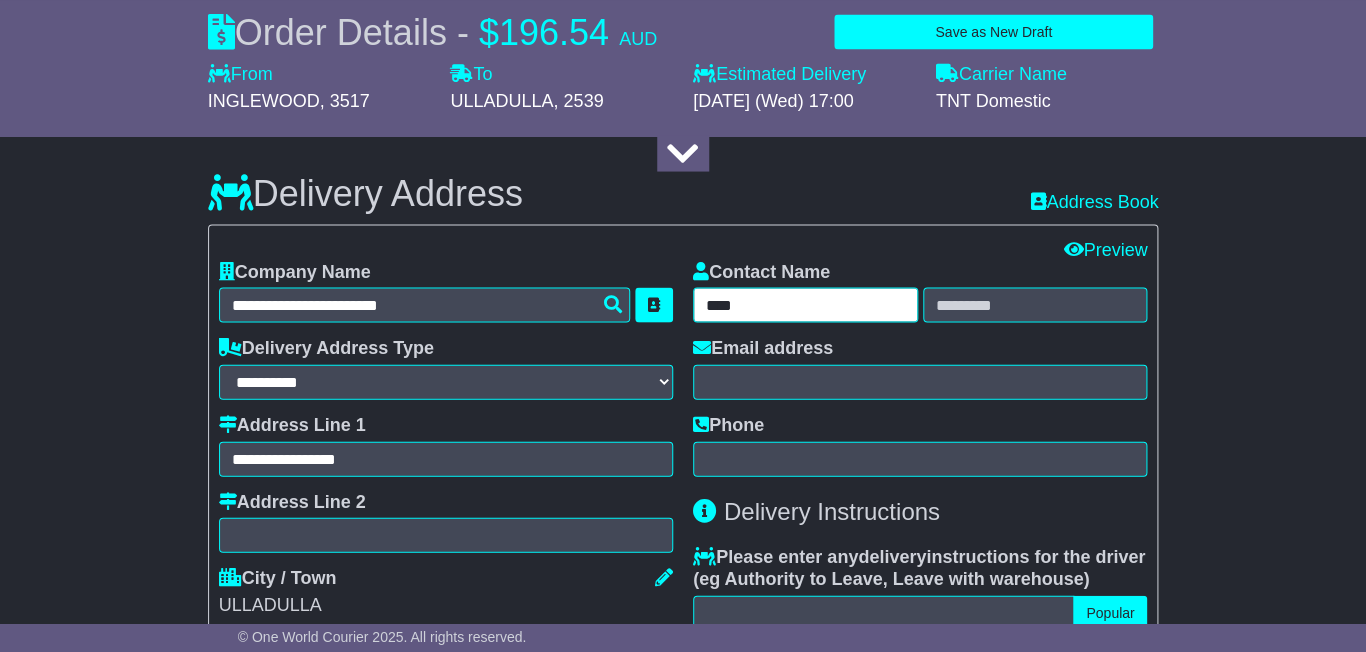 type on "****" 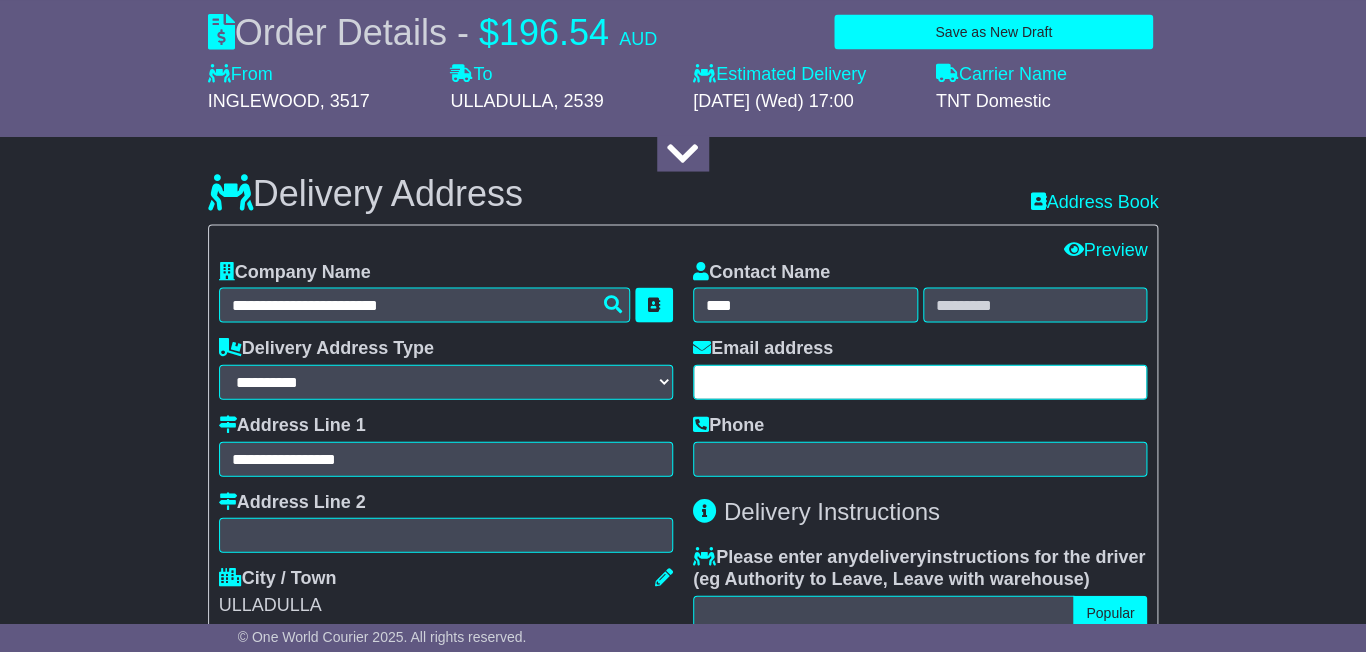 click at bounding box center (920, 381) 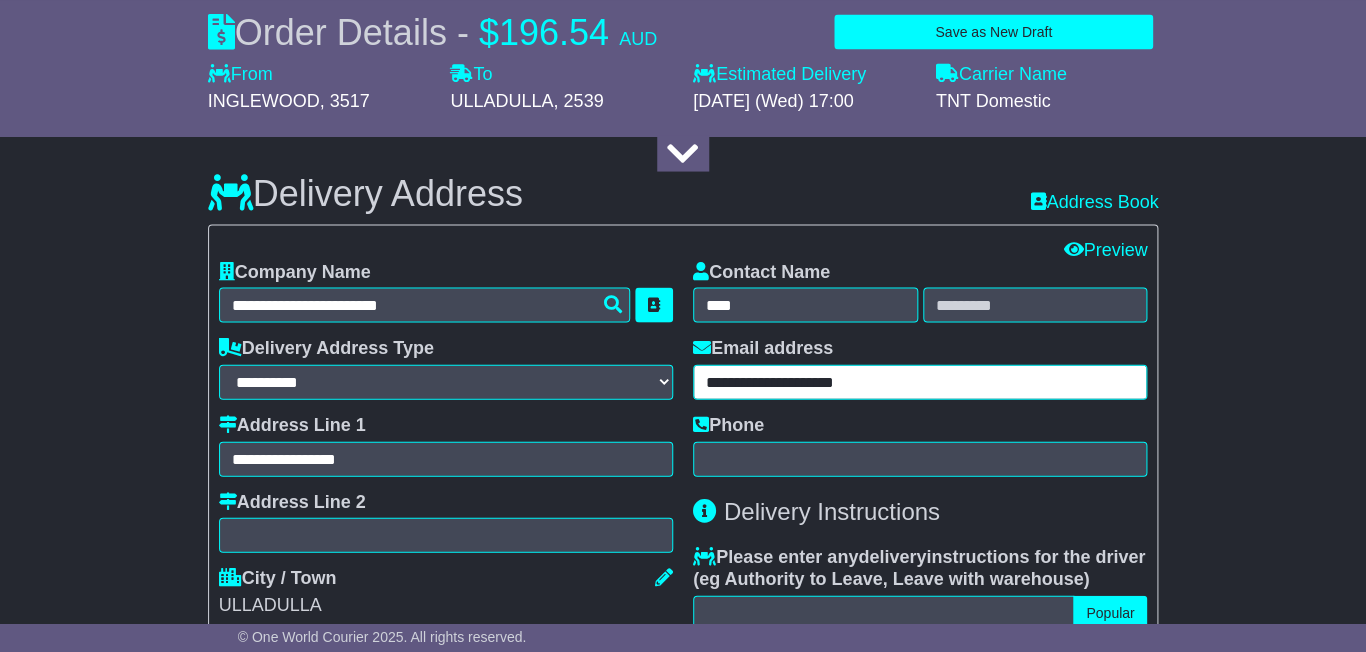 type on "**********" 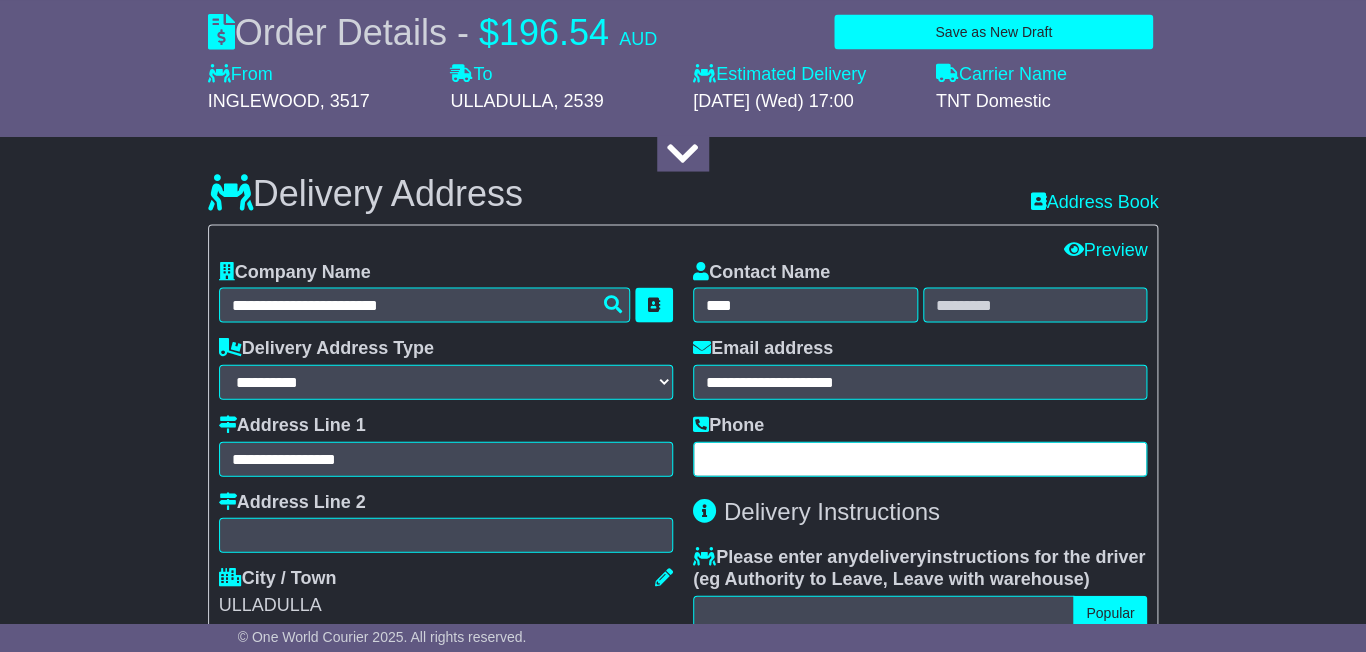 click at bounding box center [920, 458] 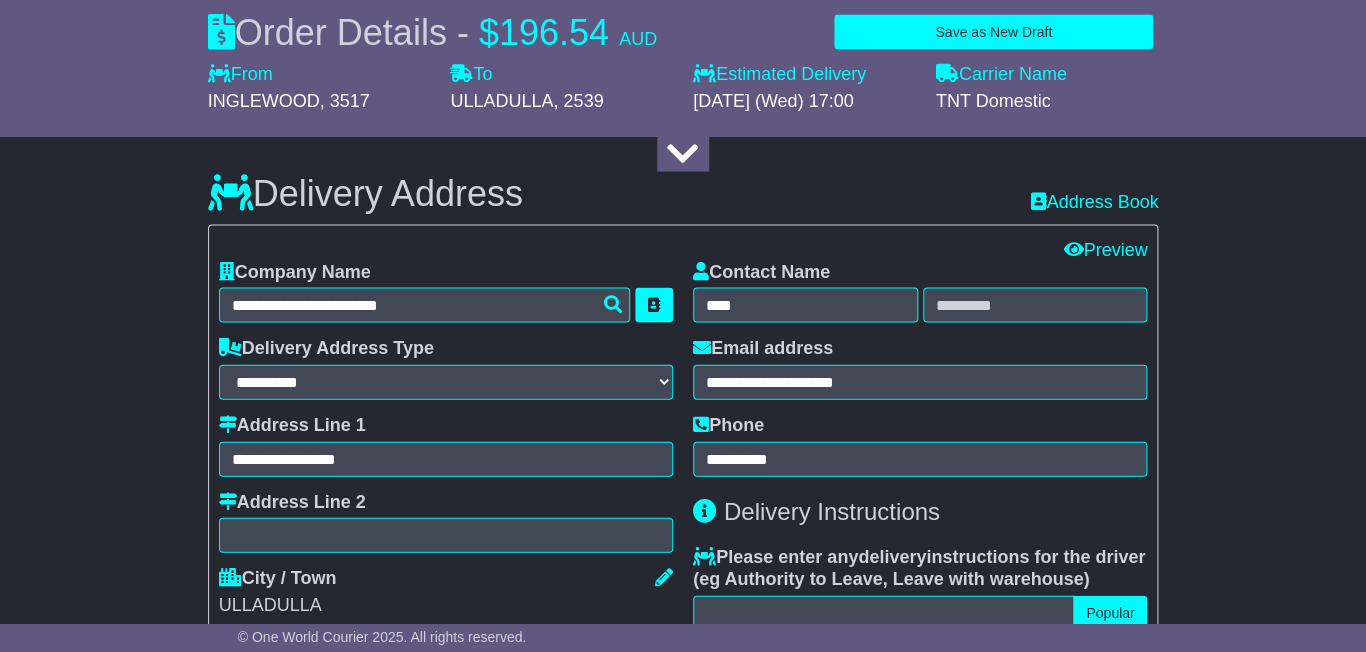 click on "Delivery Instructions" at bounding box center (832, 510) 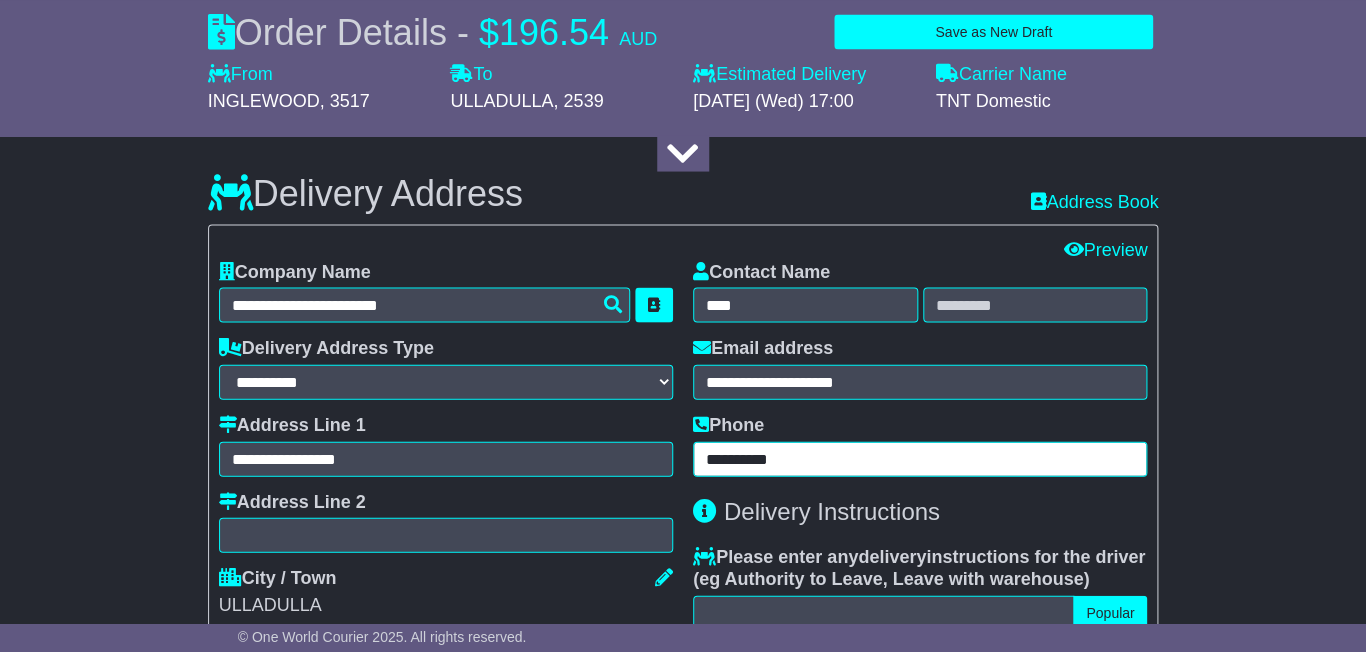 click on "**********" at bounding box center (920, 458) 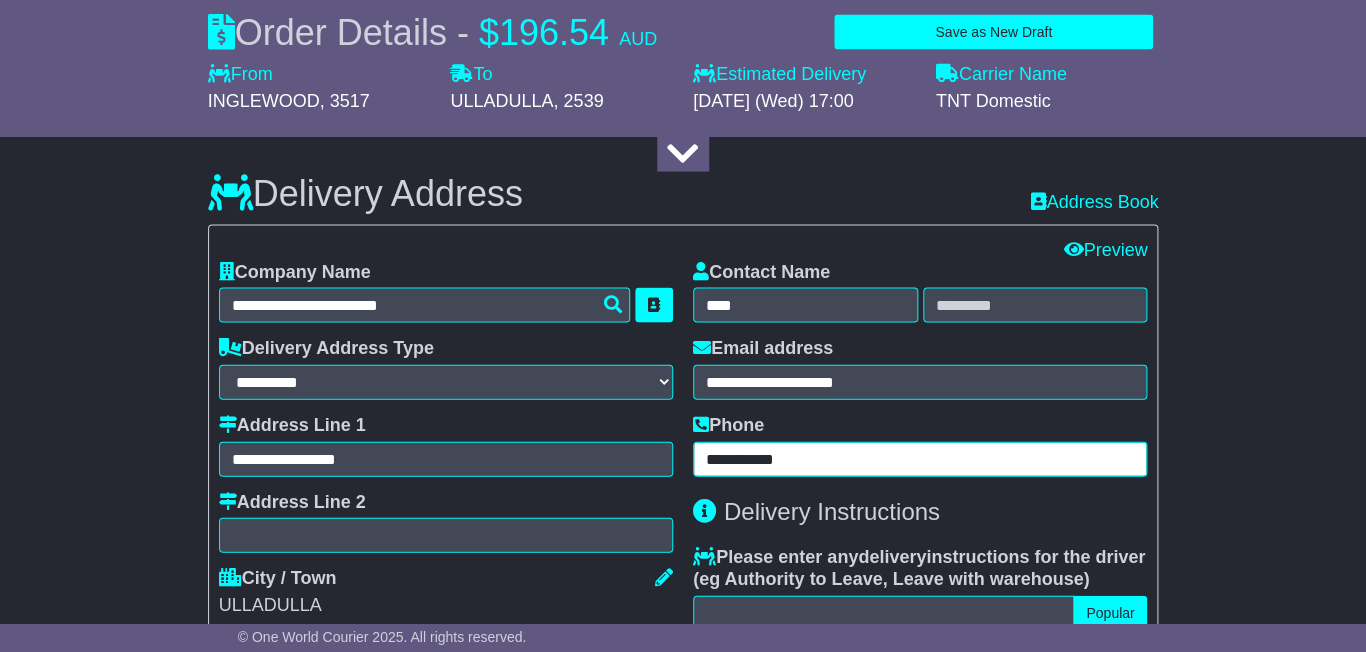 click on "**********" at bounding box center [920, 458] 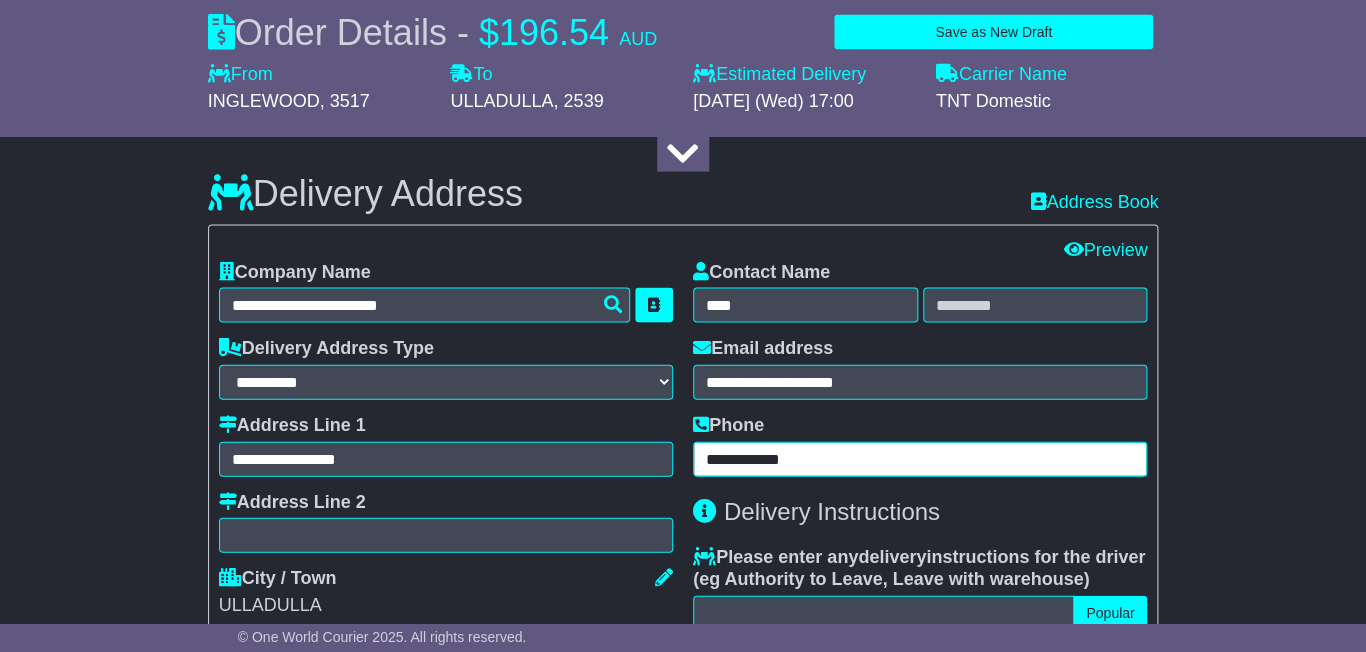type on "**********" 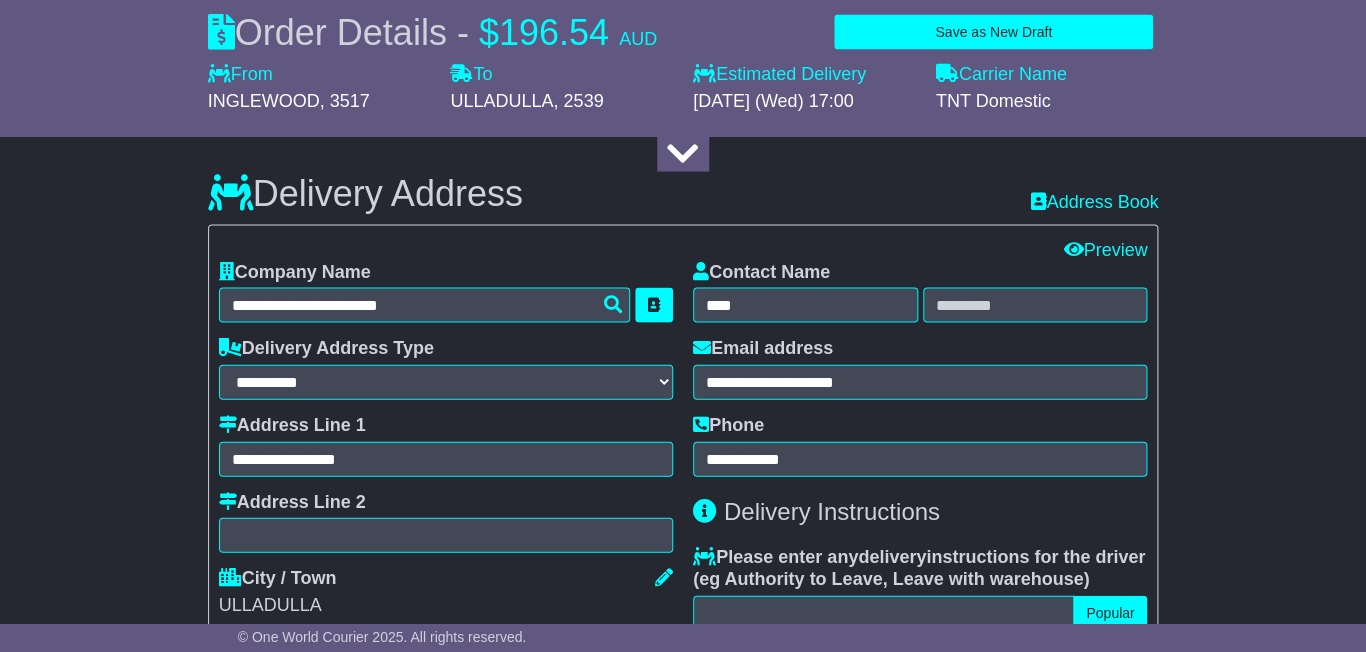 click on "Delivery Instructions" at bounding box center [832, 510] 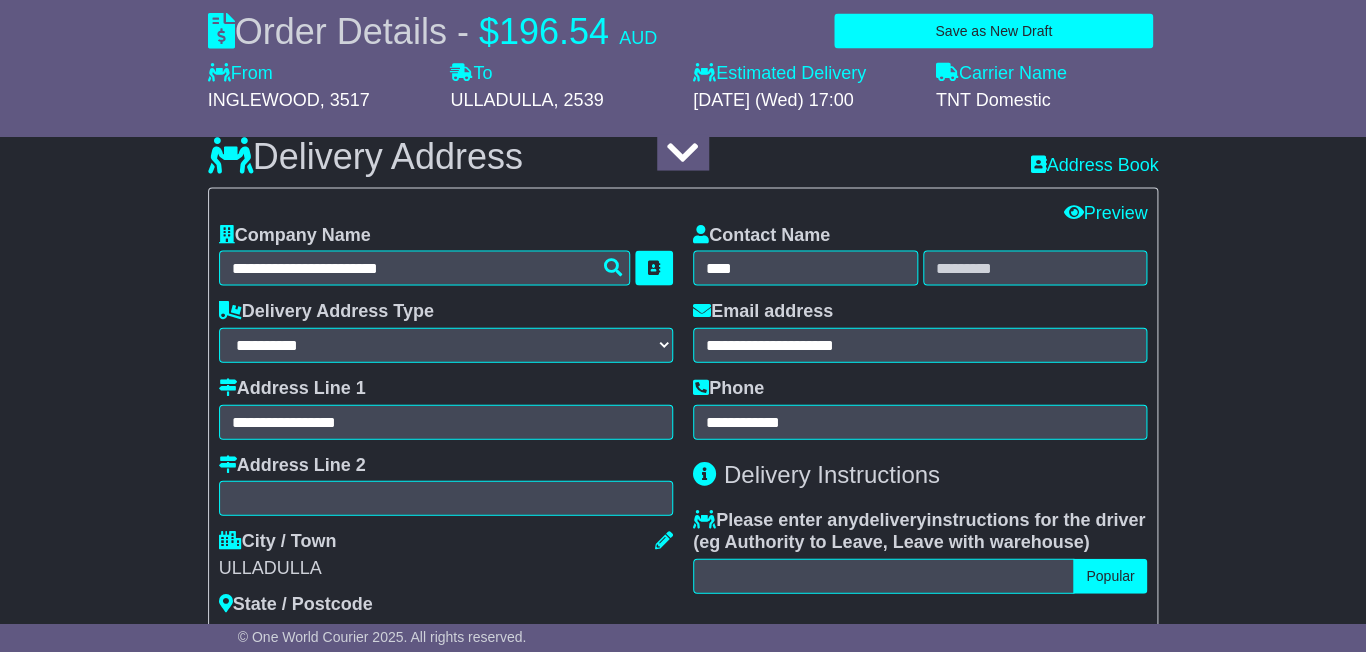 scroll, scrollTop: 1373, scrollLeft: 0, axis: vertical 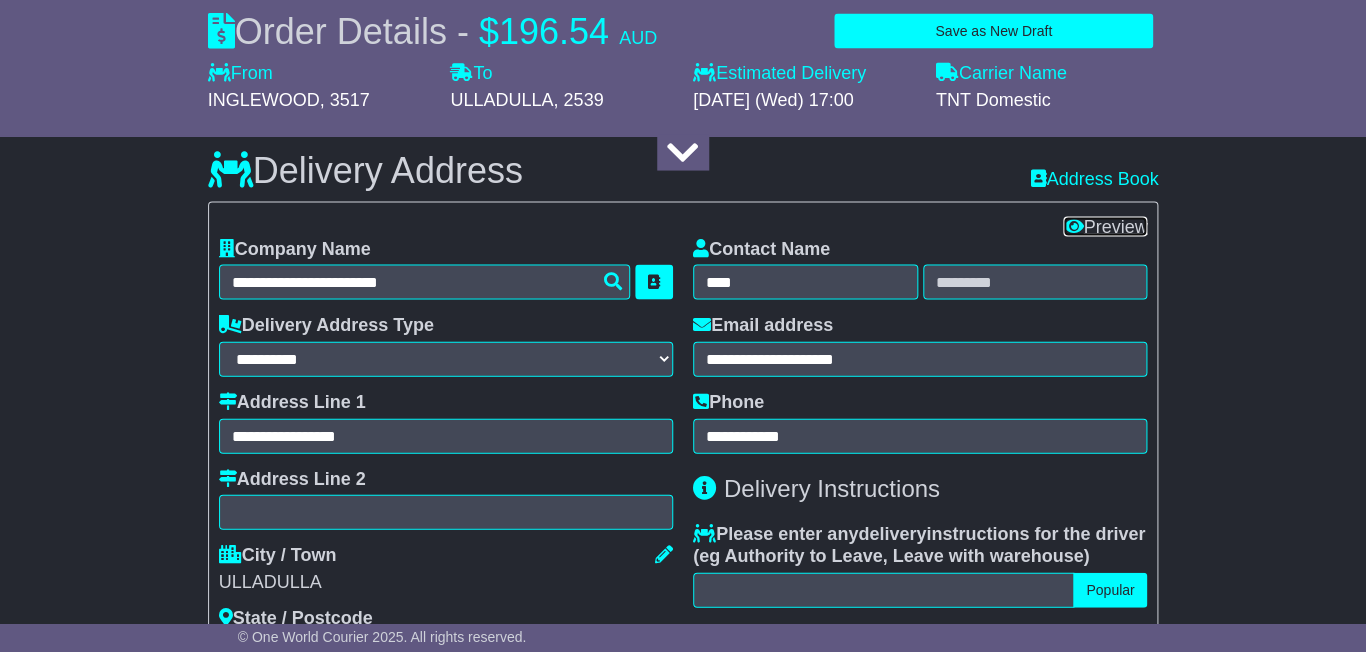 click on "Preview" at bounding box center (1105, 227) 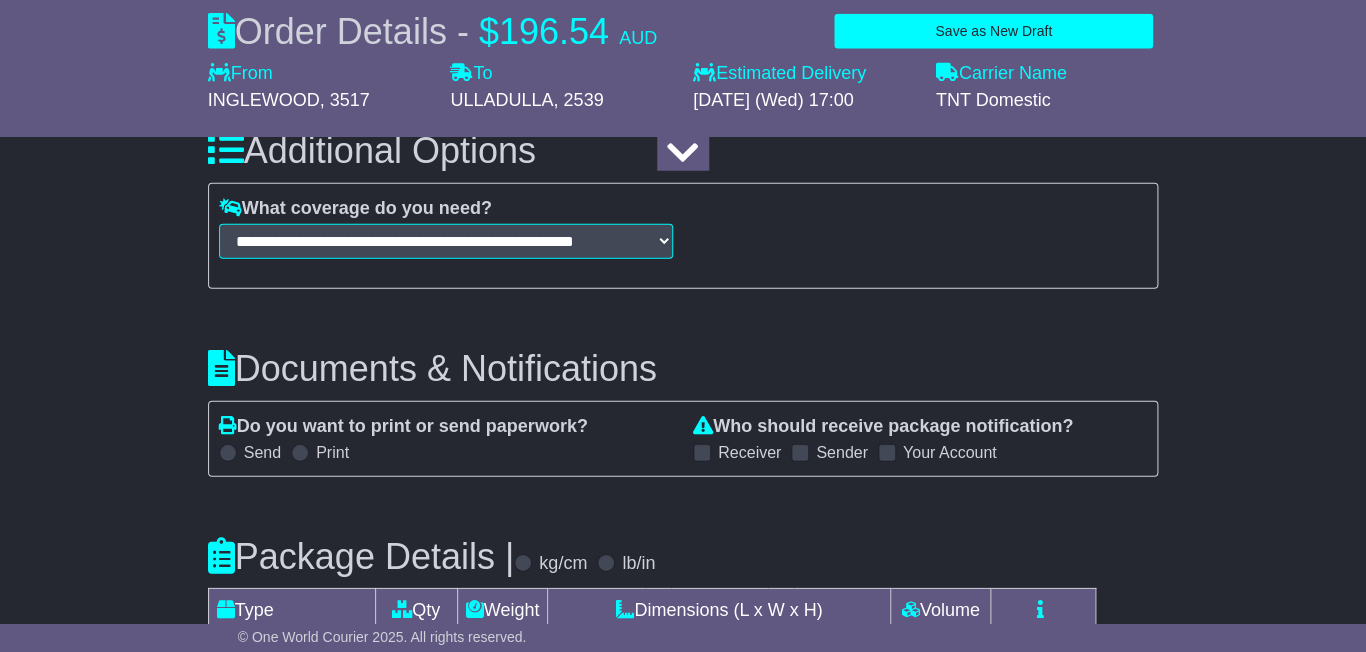 scroll, scrollTop: 1858, scrollLeft: 0, axis: vertical 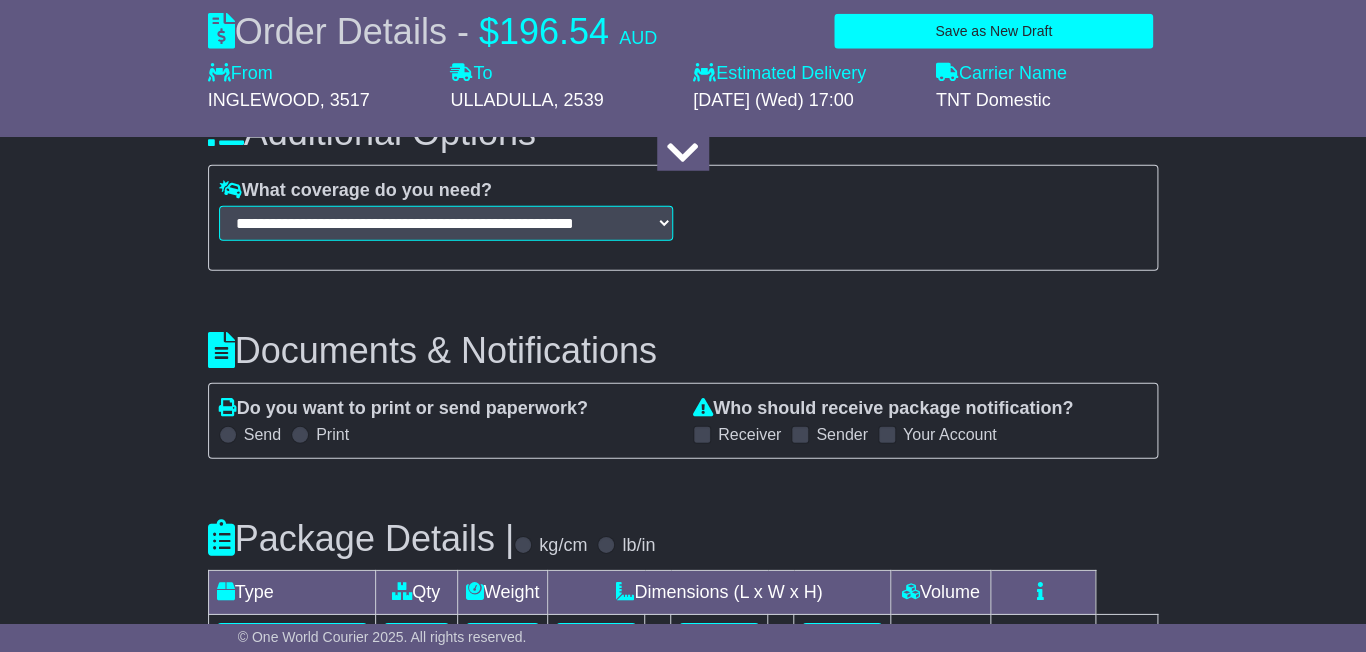 click at bounding box center [228, 435] 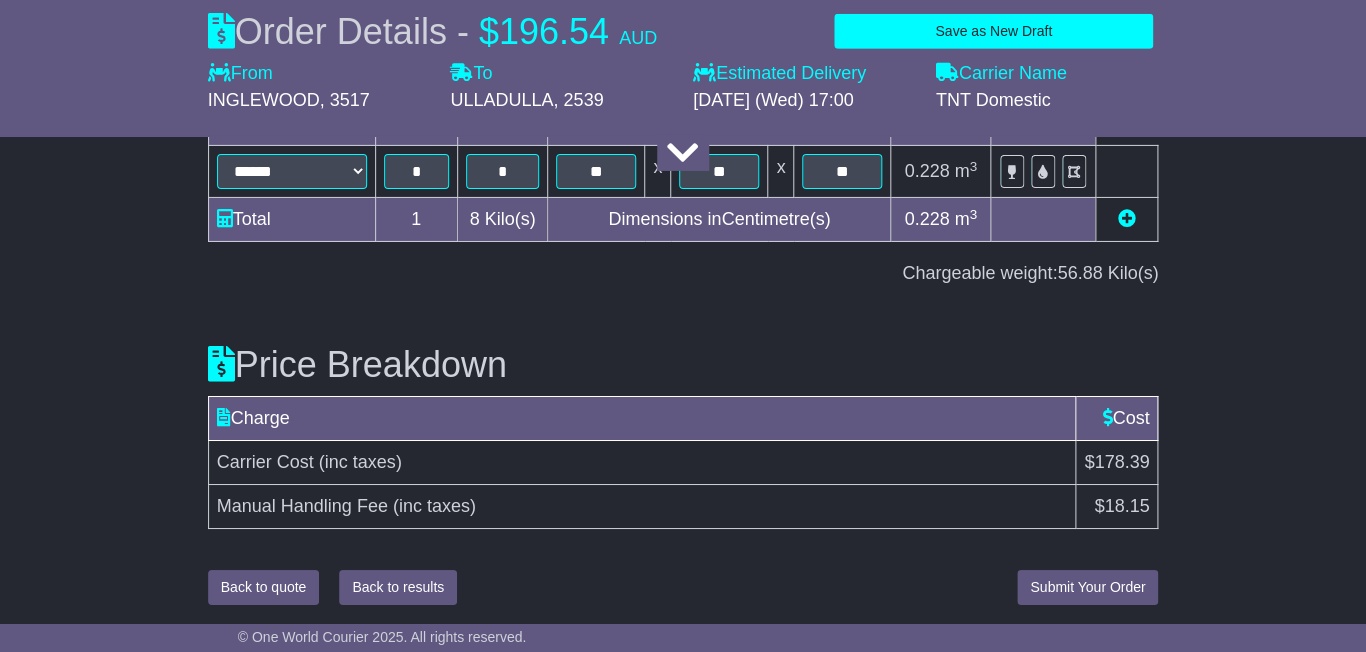 scroll, scrollTop: 2345, scrollLeft: 0, axis: vertical 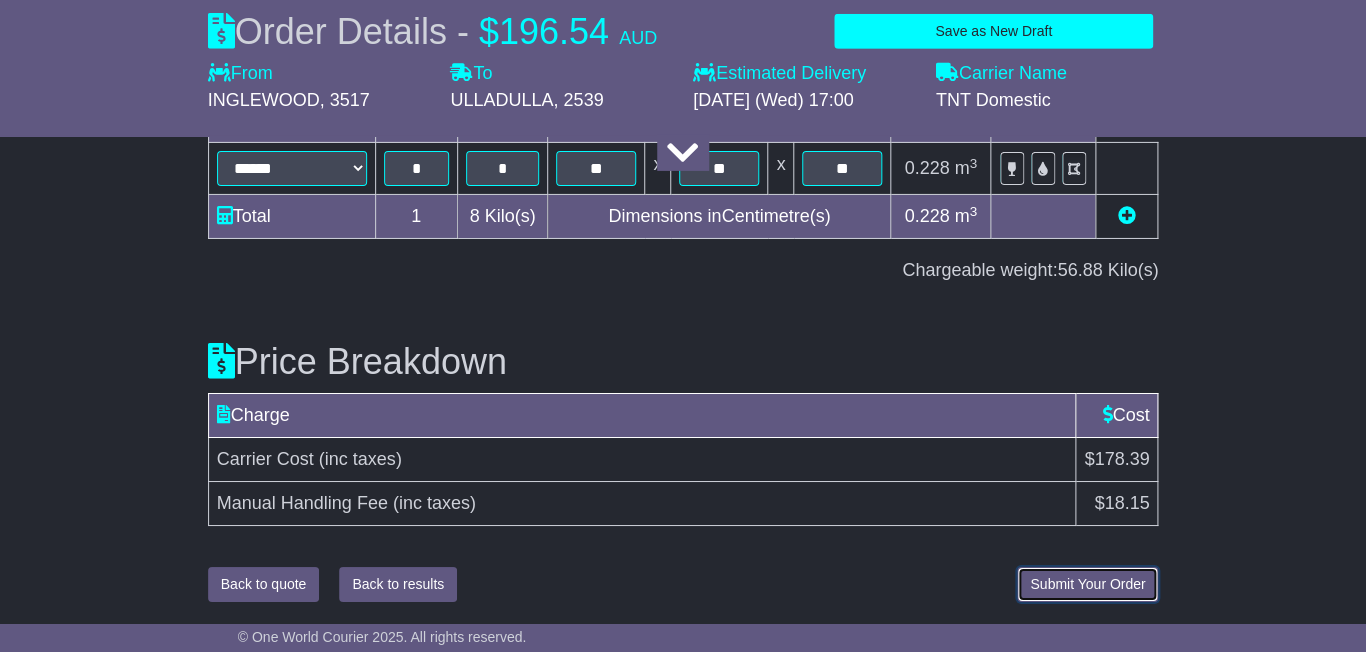 click on "Submit Your Order" at bounding box center [1087, 584] 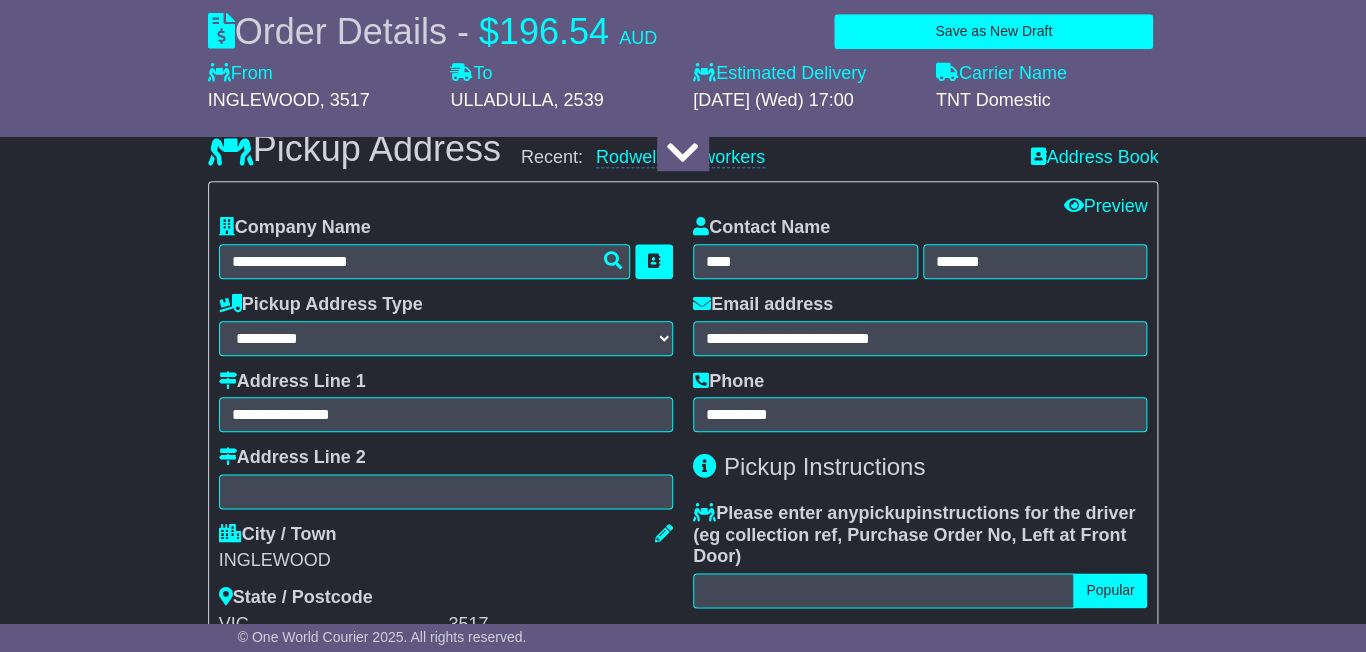 scroll, scrollTop: 325, scrollLeft: 0, axis: vertical 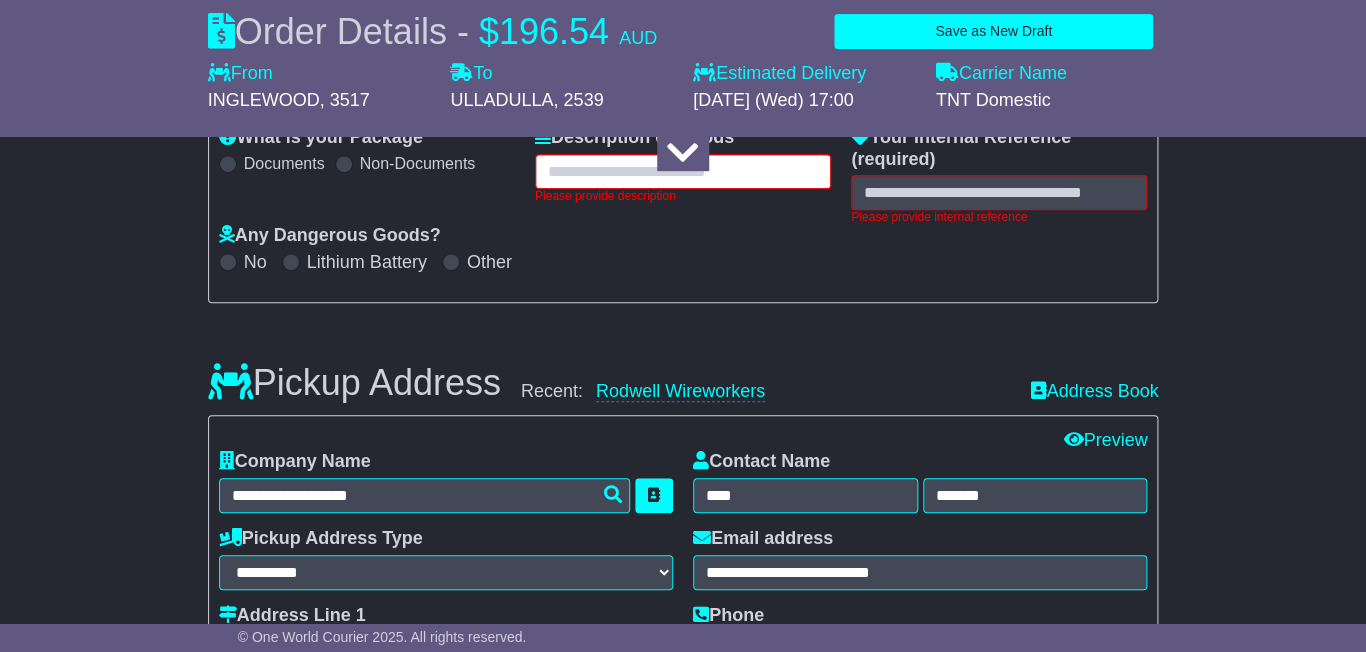 click at bounding box center [683, 171] 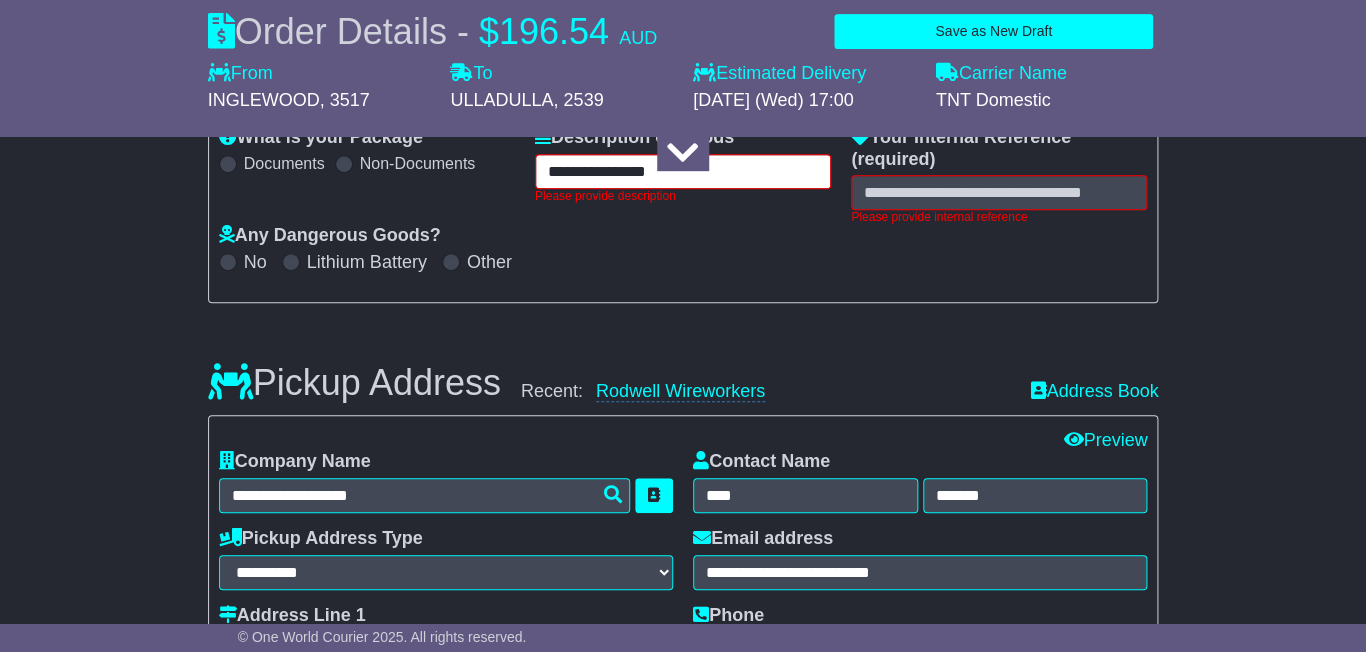 type on "**********" 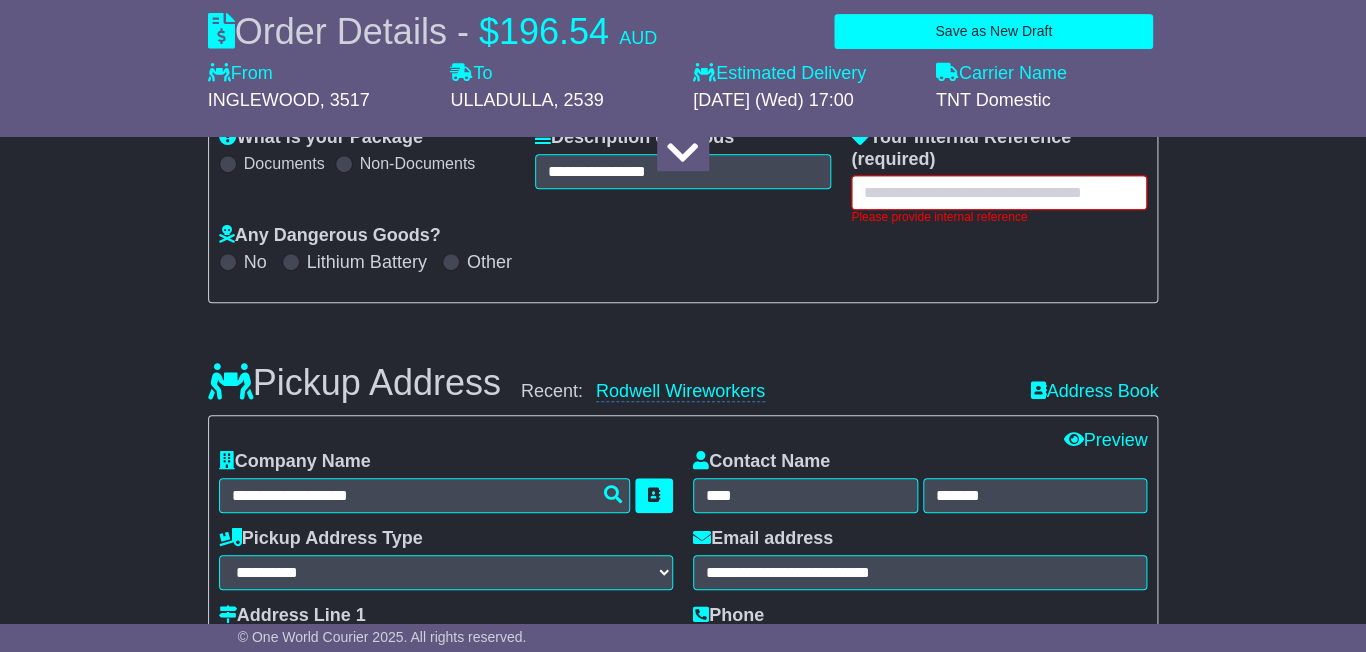 click at bounding box center [999, 192] 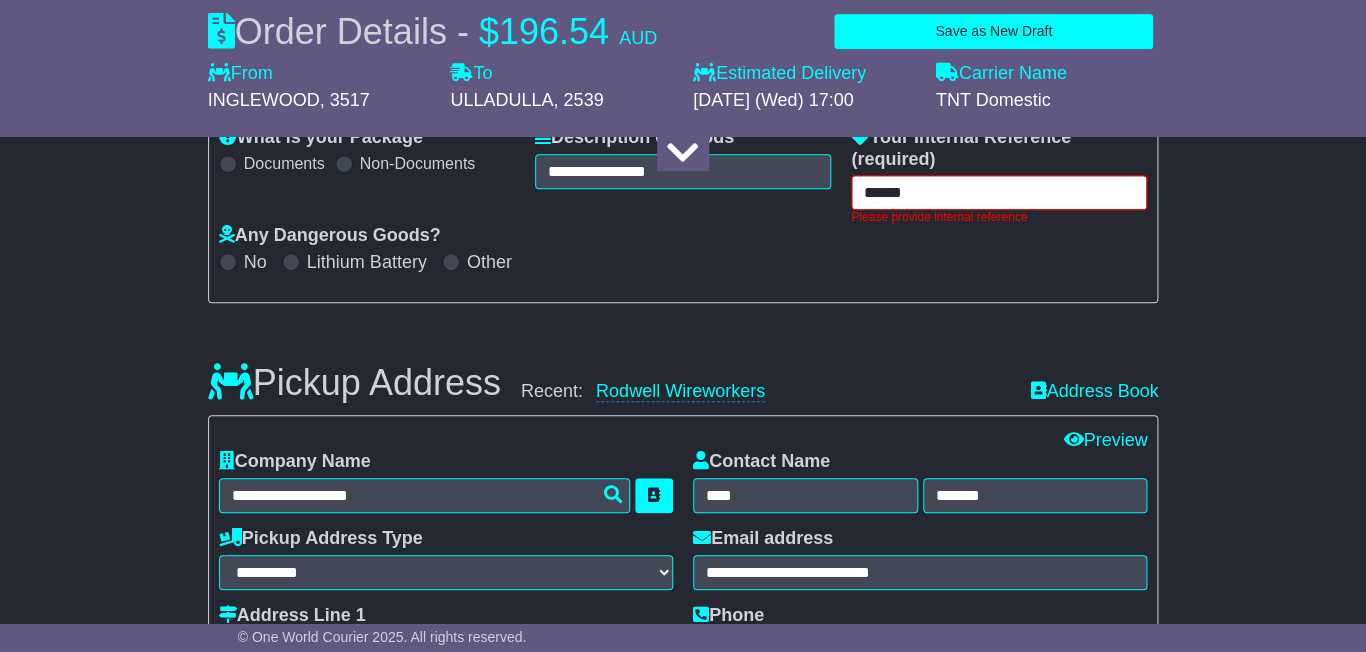 type on "*****" 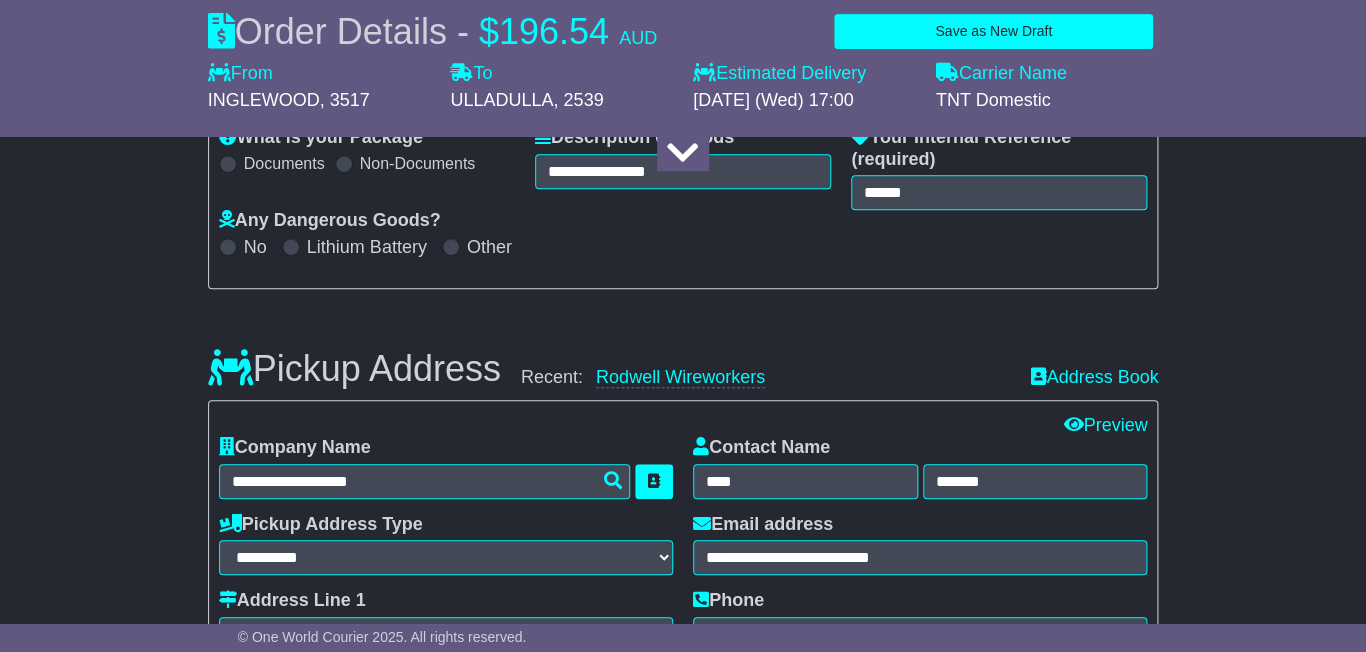 click on "**********" at bounding box center (683, 200) 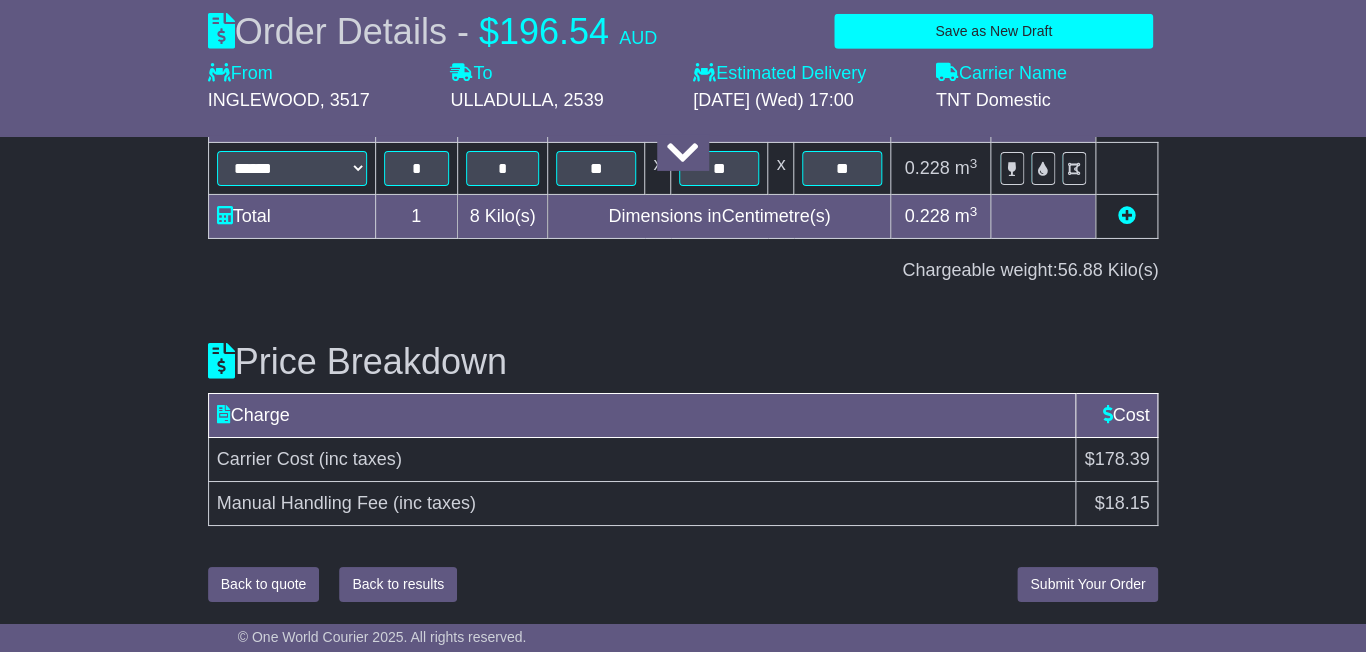 scroll, scrollTop: 2345, scrollLeft: 0, axis: vertical 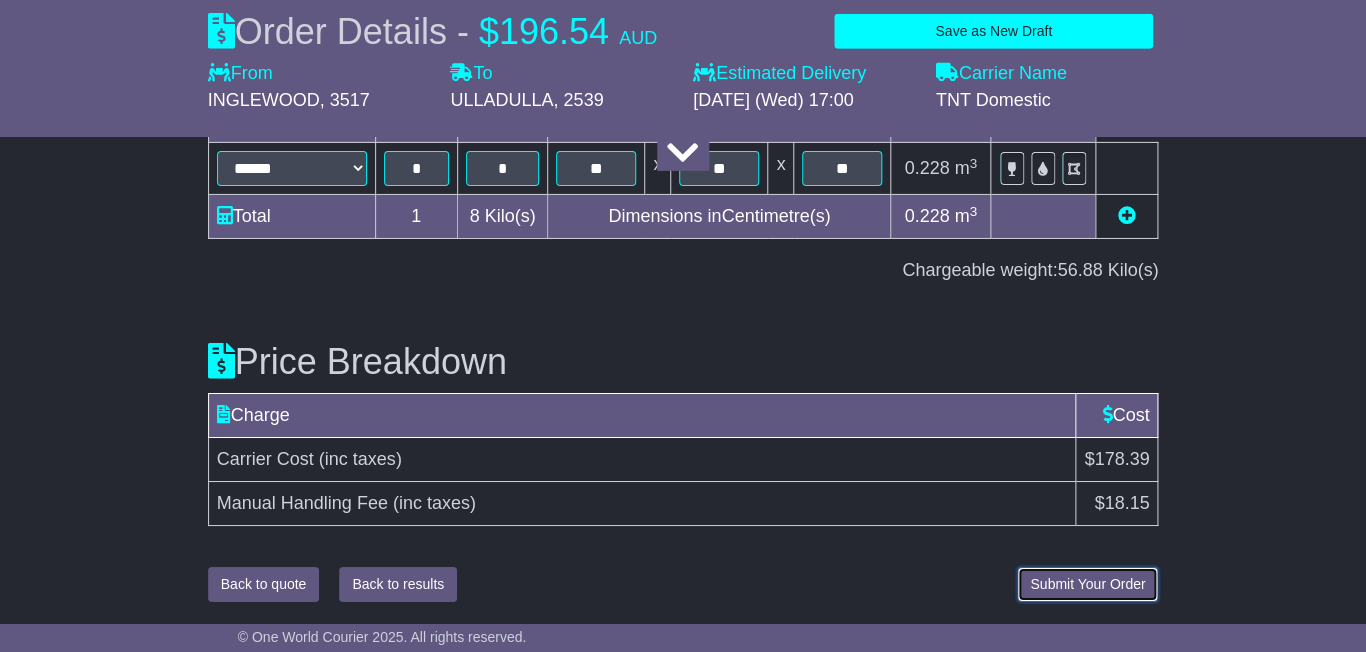click on "Submit Your Order" at bounding box center [1087, 584] 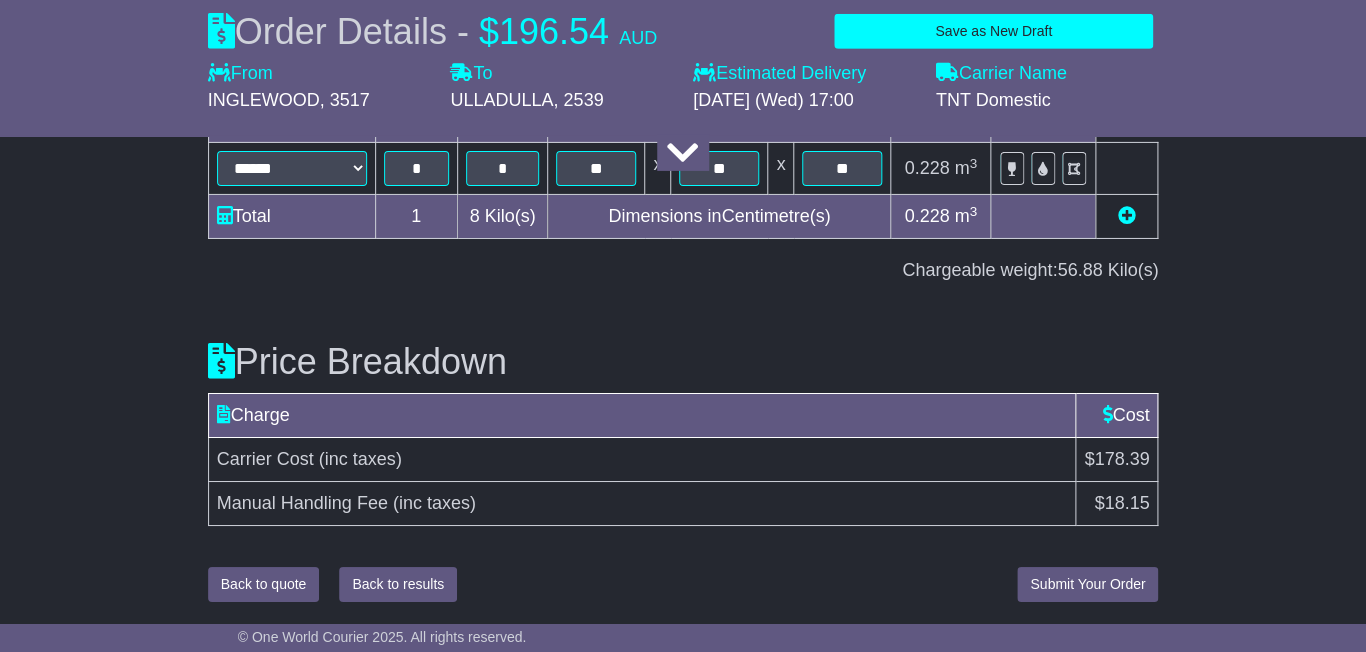 scroll, scrollTop: 2185, scrollLeft: 0, axis: vertical 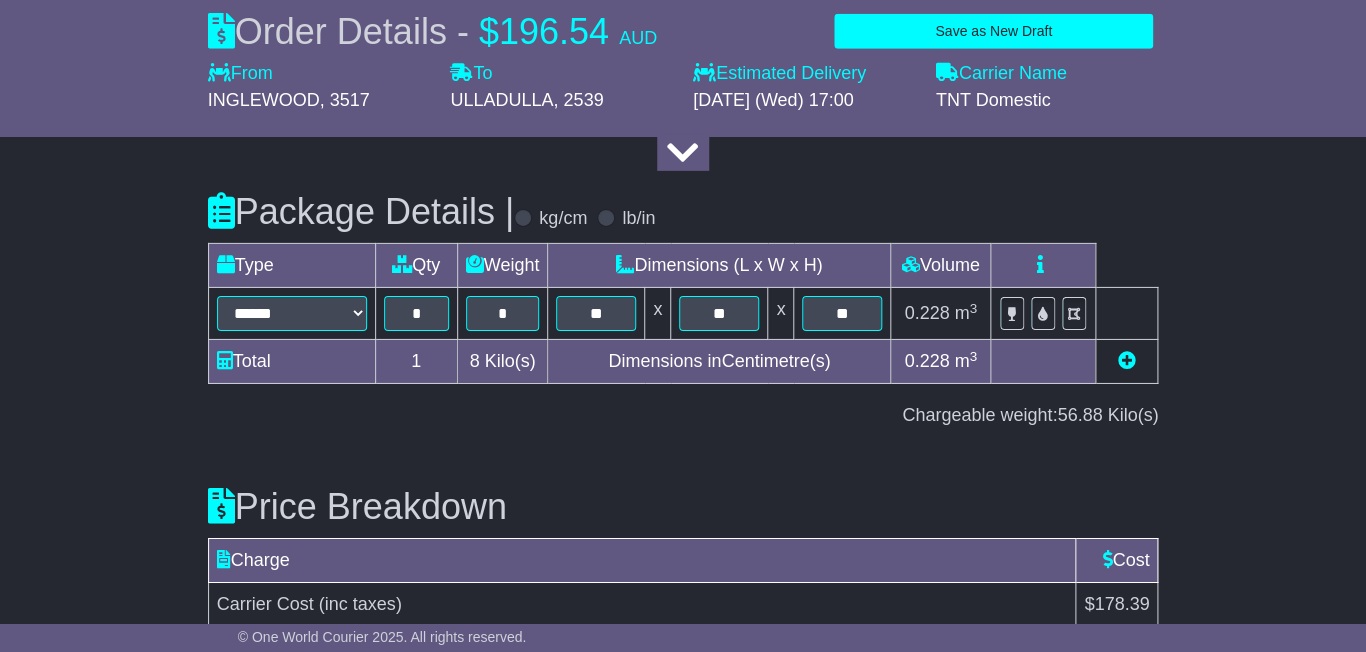 select on "**" 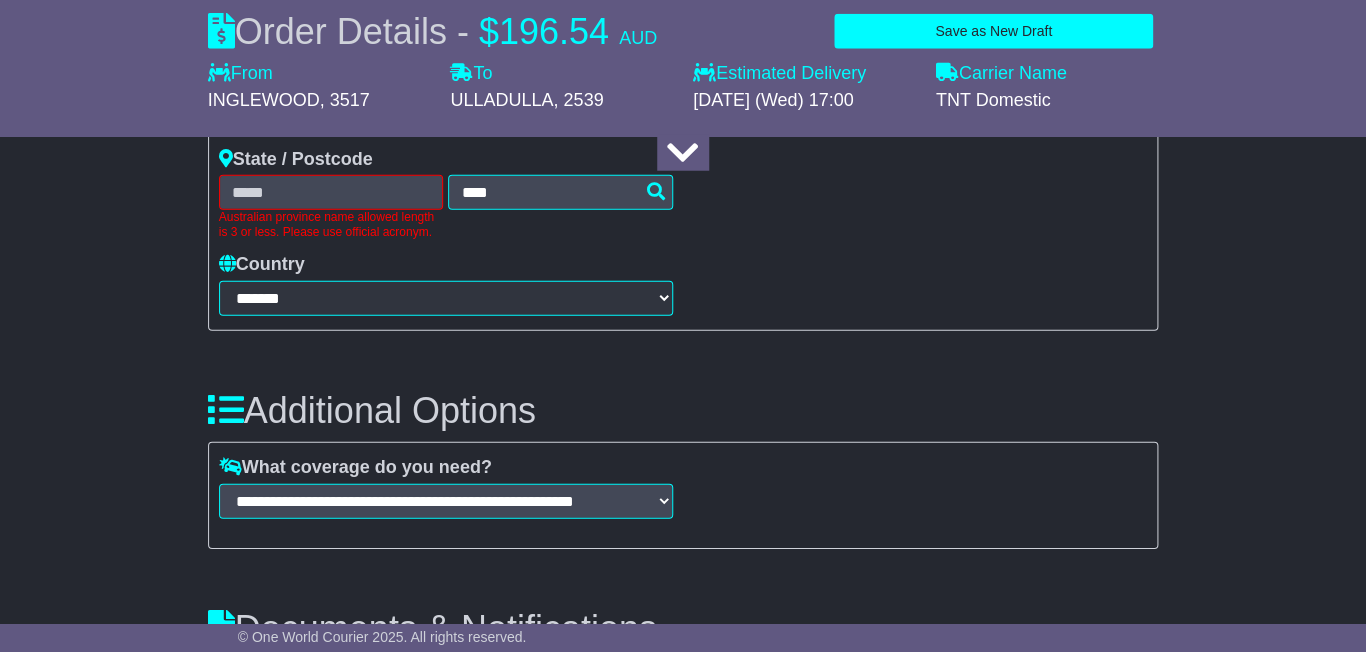 scroll, scrollTop: 1835, scrollLeft: 0, axis: vertical 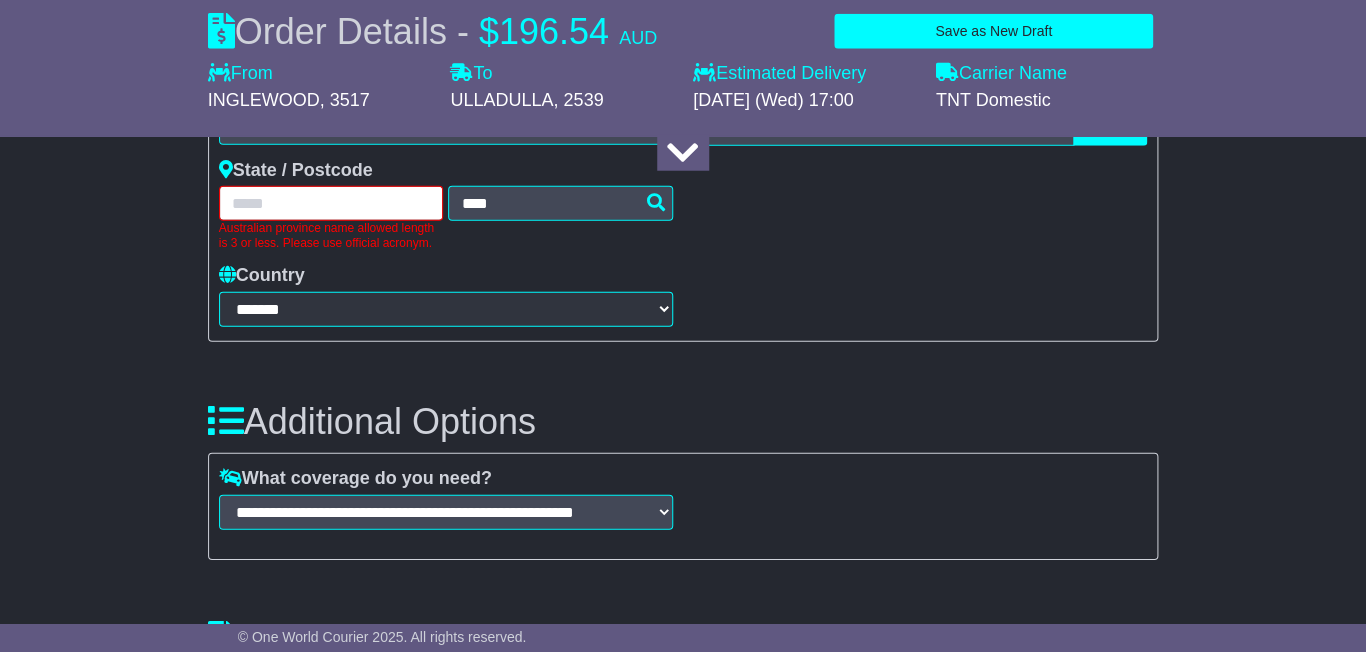 click at bounding box center (331, 203) 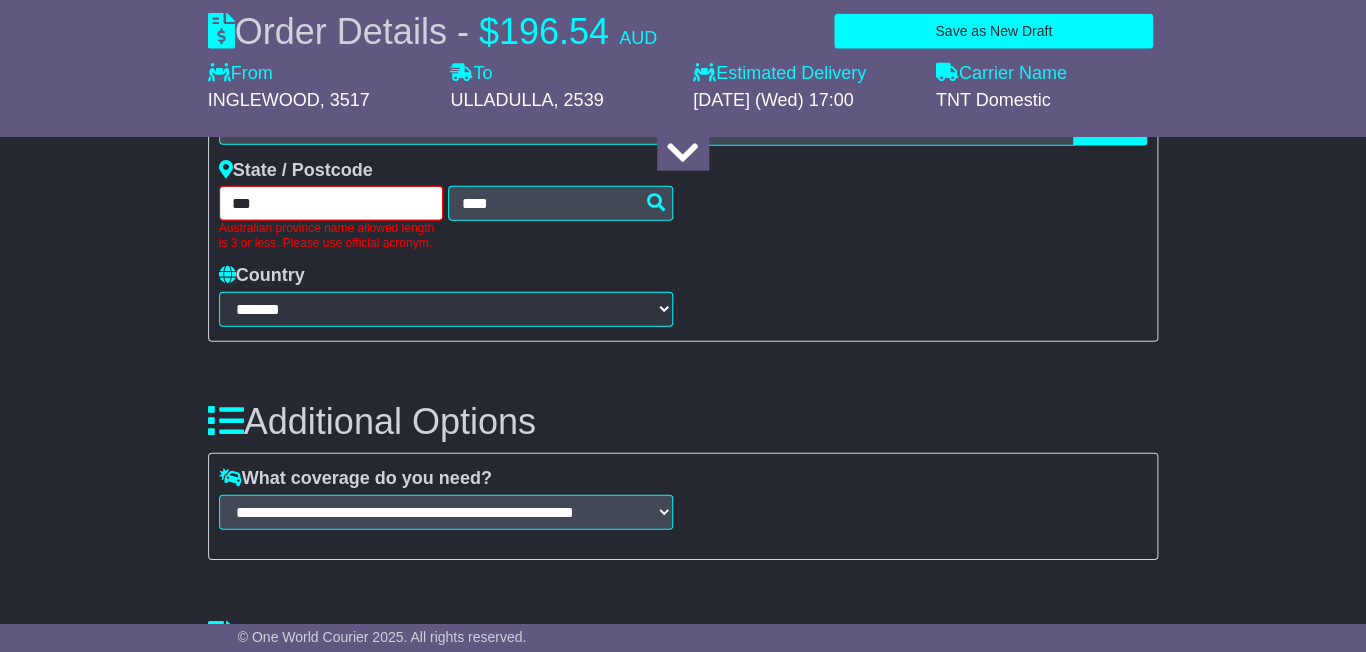 type on "***" 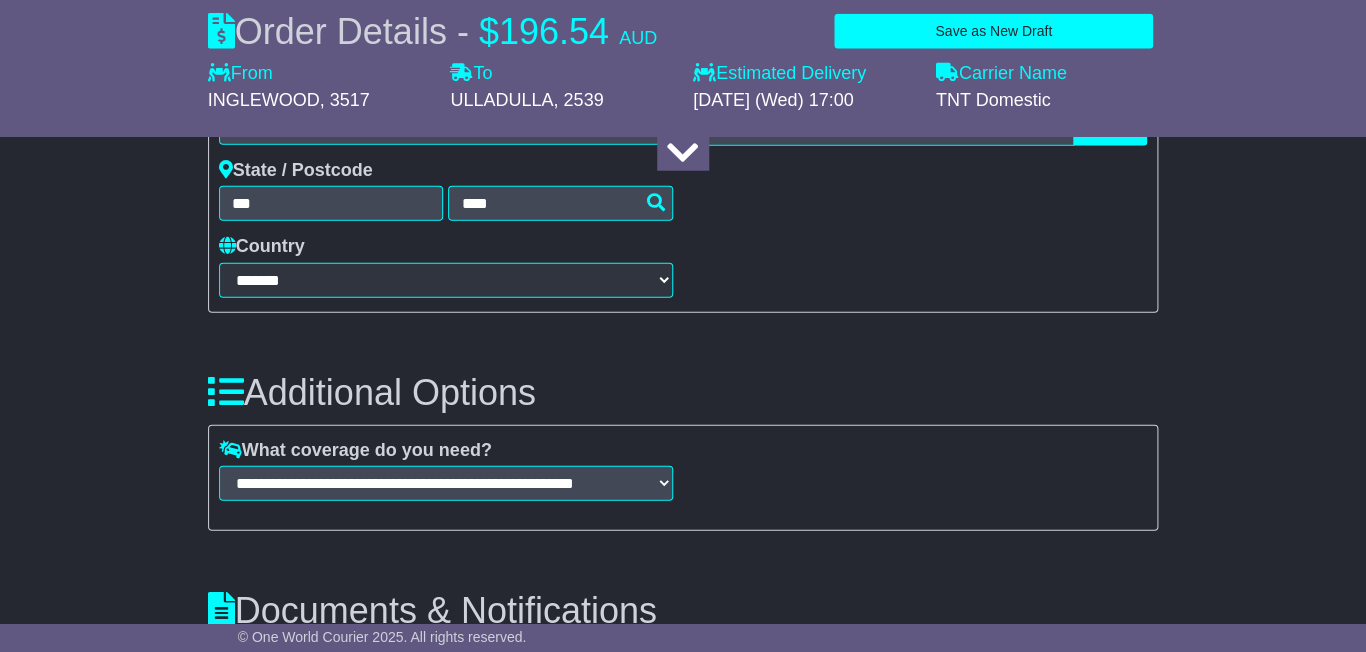 click on "**********" at bounding box center (446, 267) 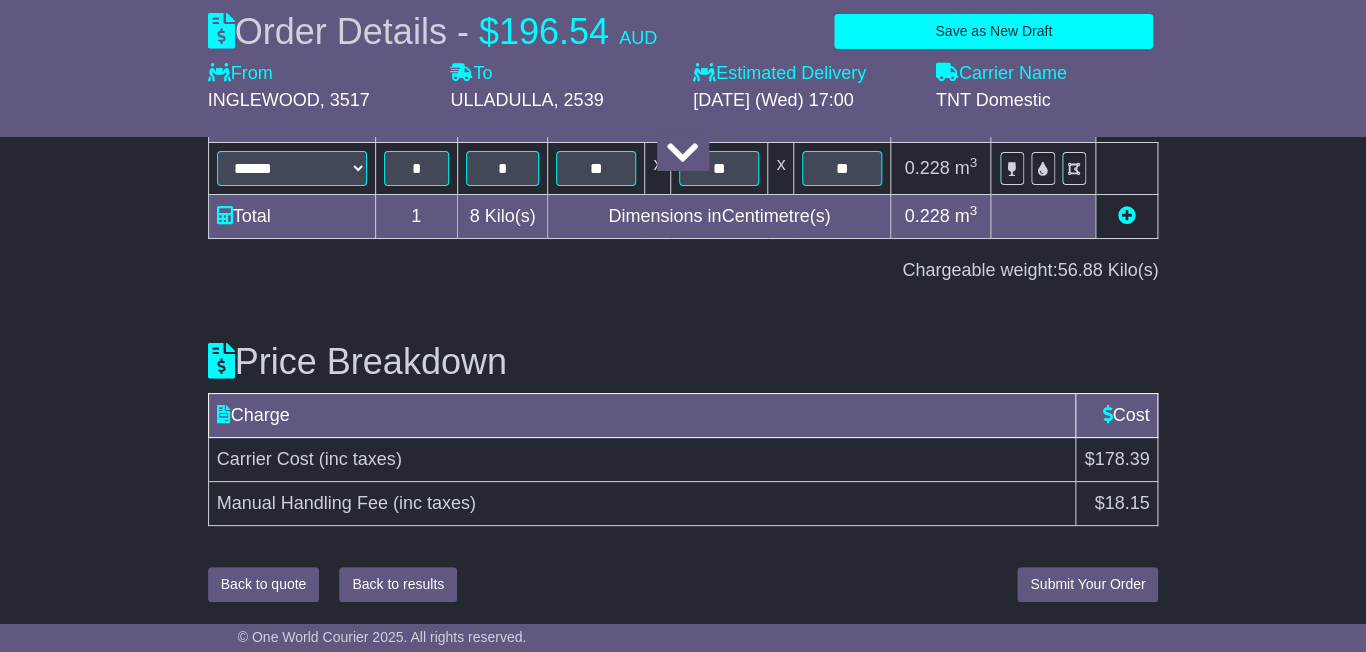 scroll, scrollTop: 2603, scrollLeft: 0, axis: vertical 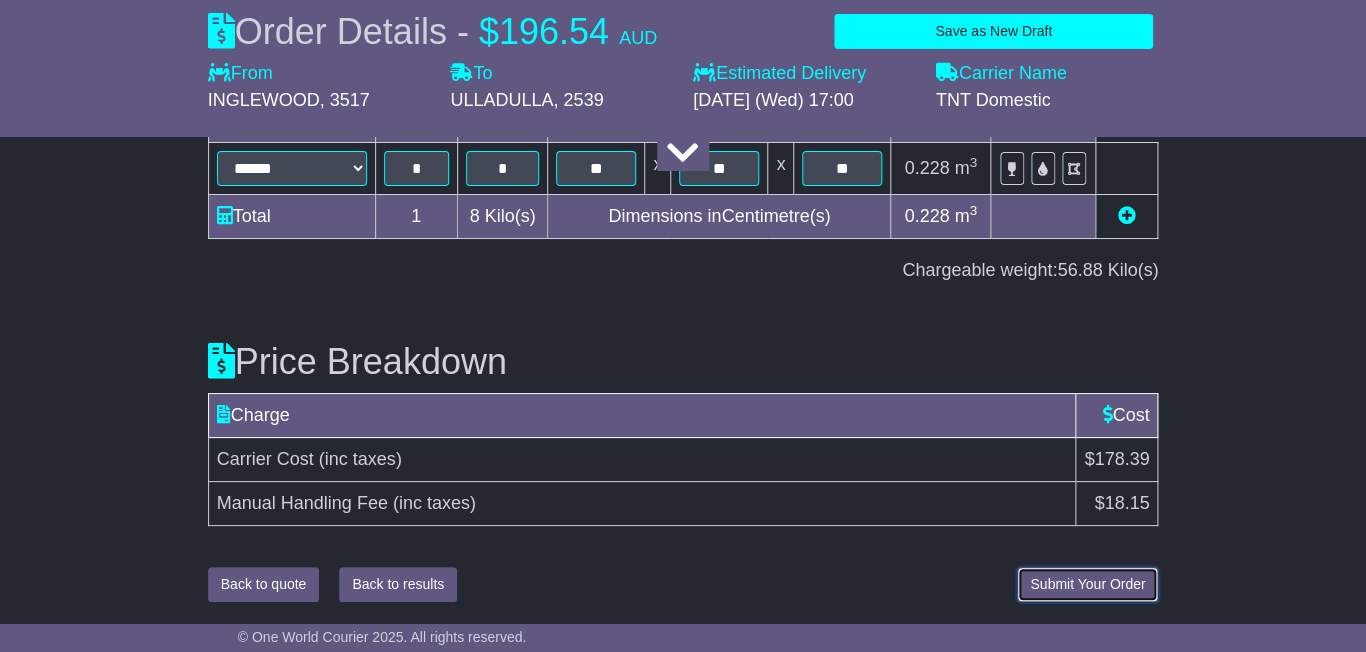click on "Submit Your Order" at bounding box center (1087, 584) 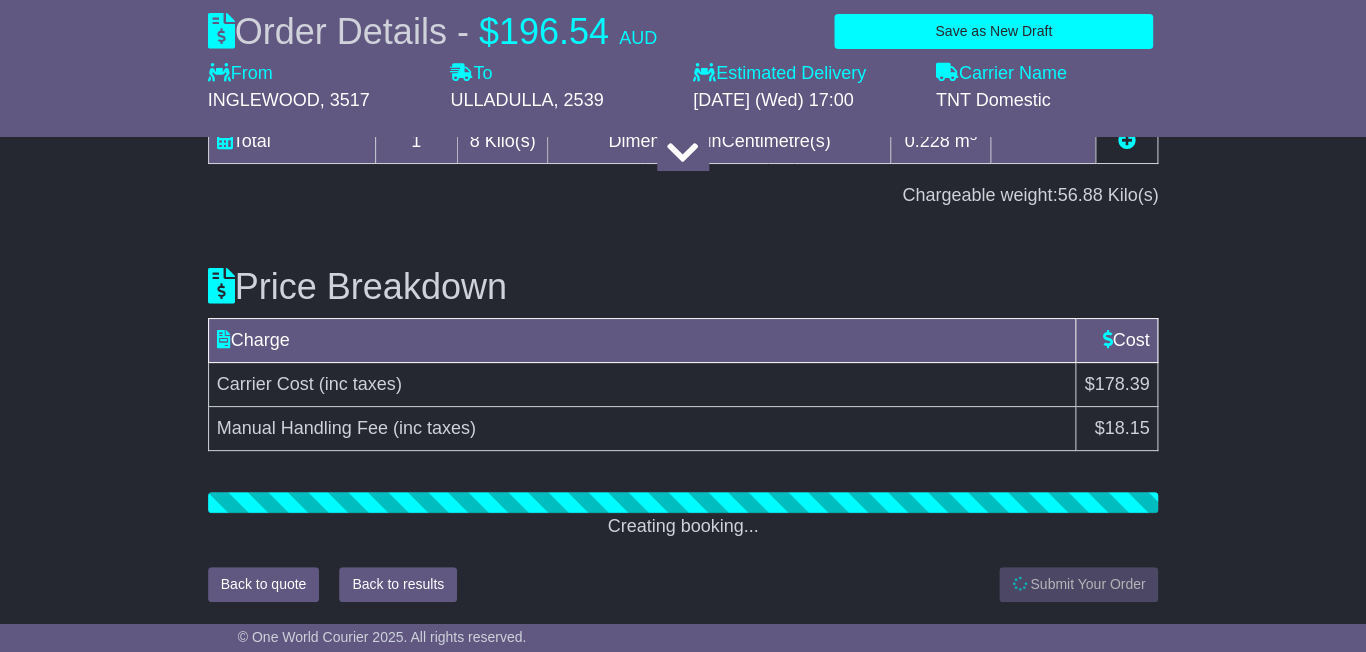 scroll, scrollTop: 2679, scrollLeft: 0, axis: vertical 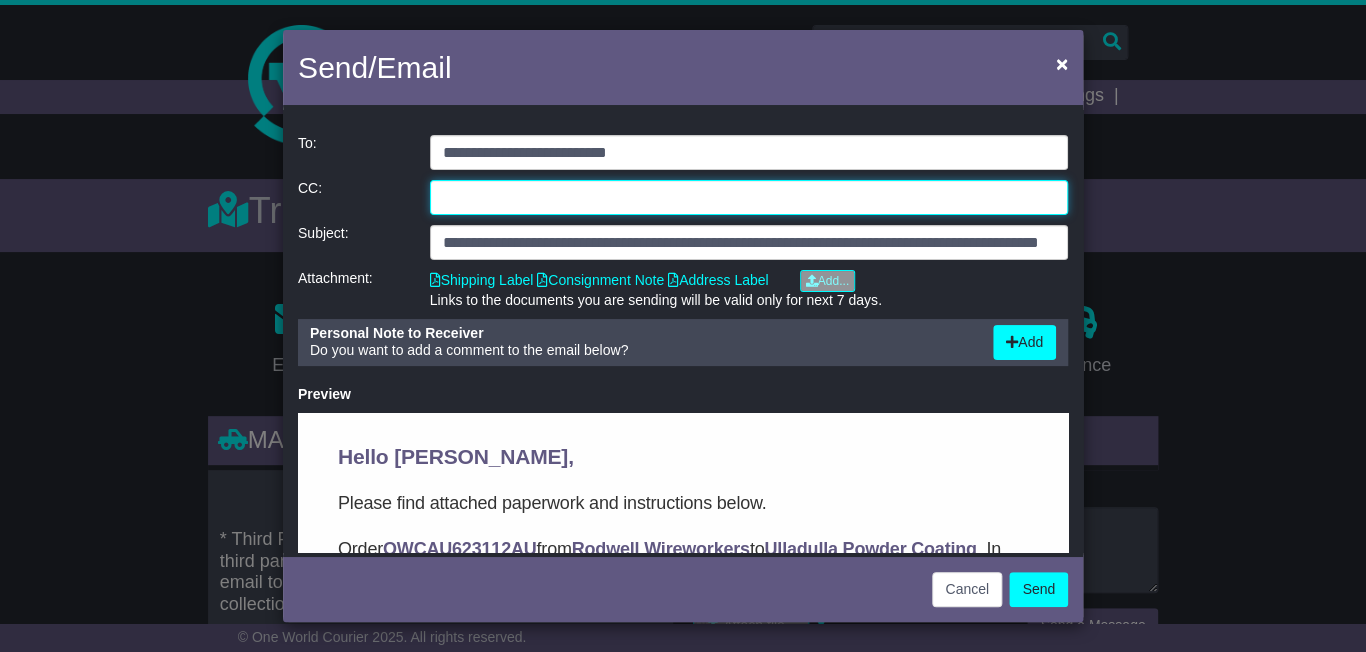 click 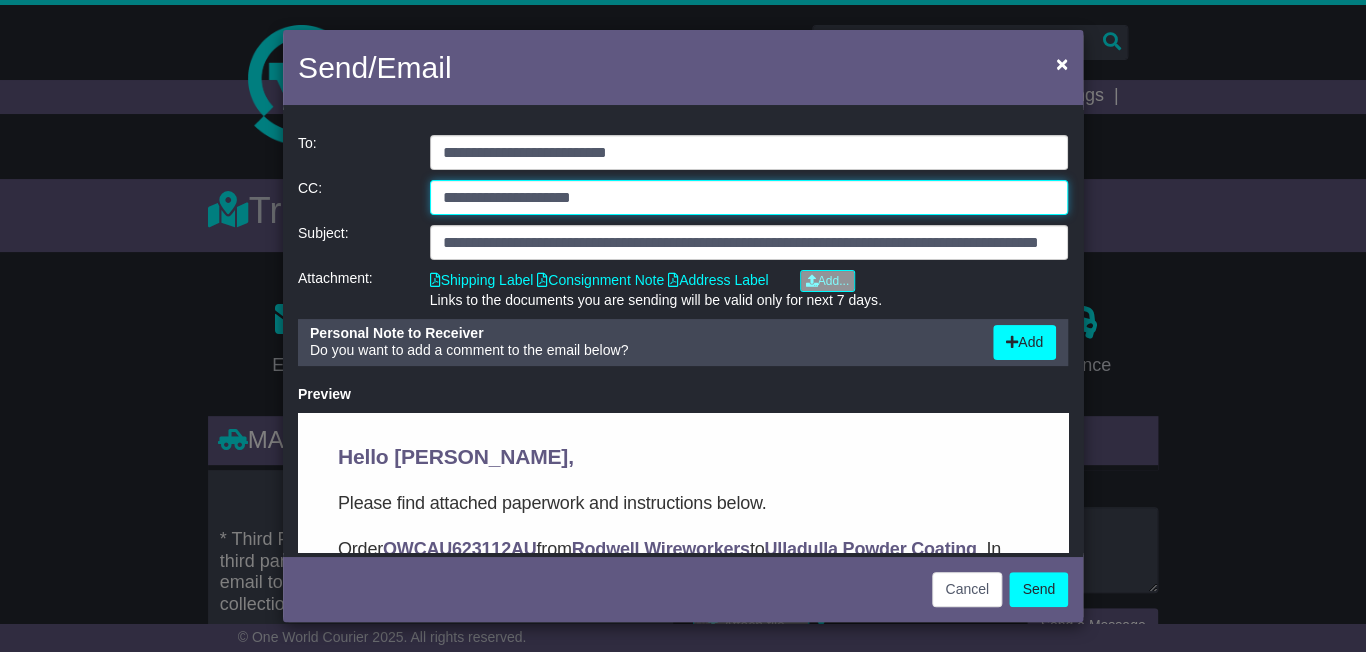 scroll, scrollTop: 29, scrollLeft: 0, axis: vertical 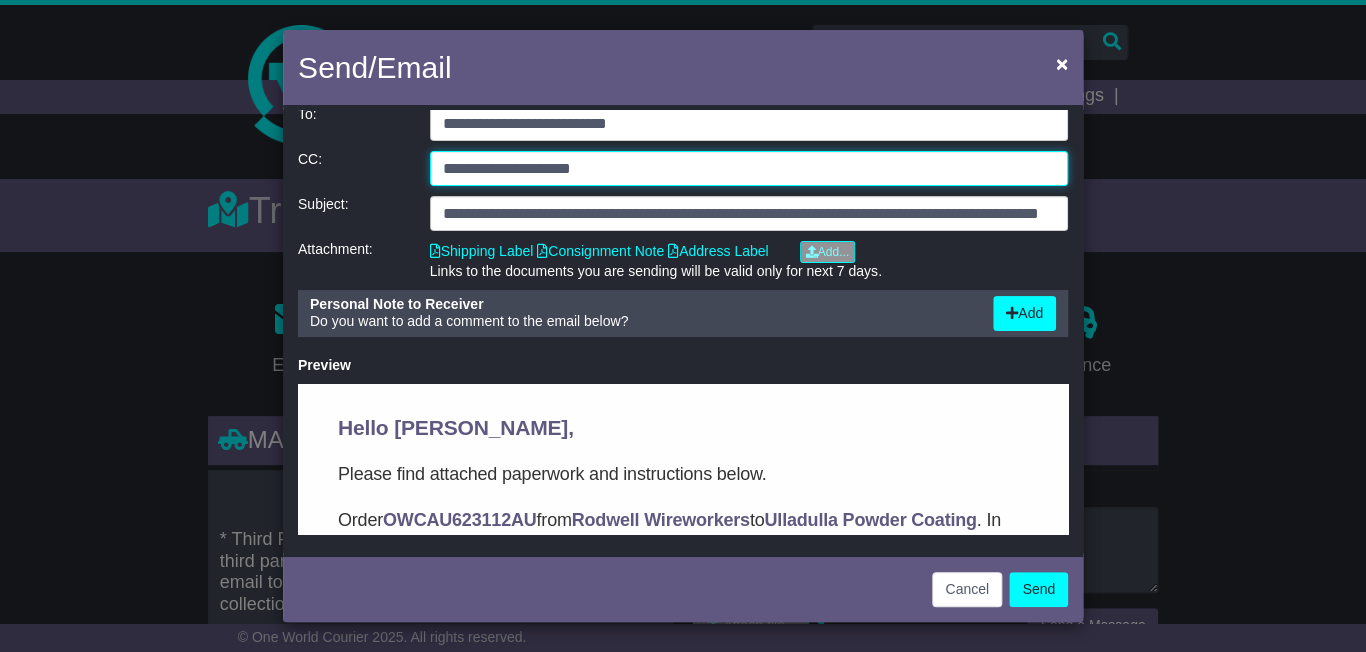 type on "**********" 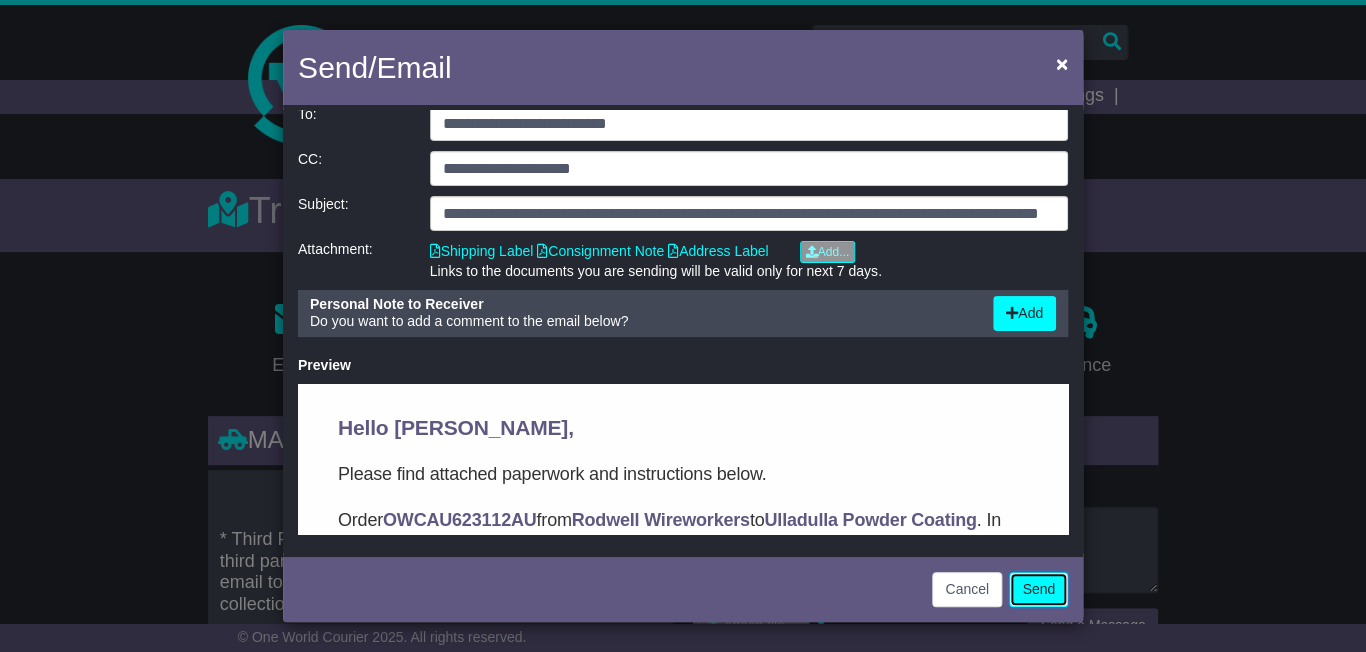 click on "Send" 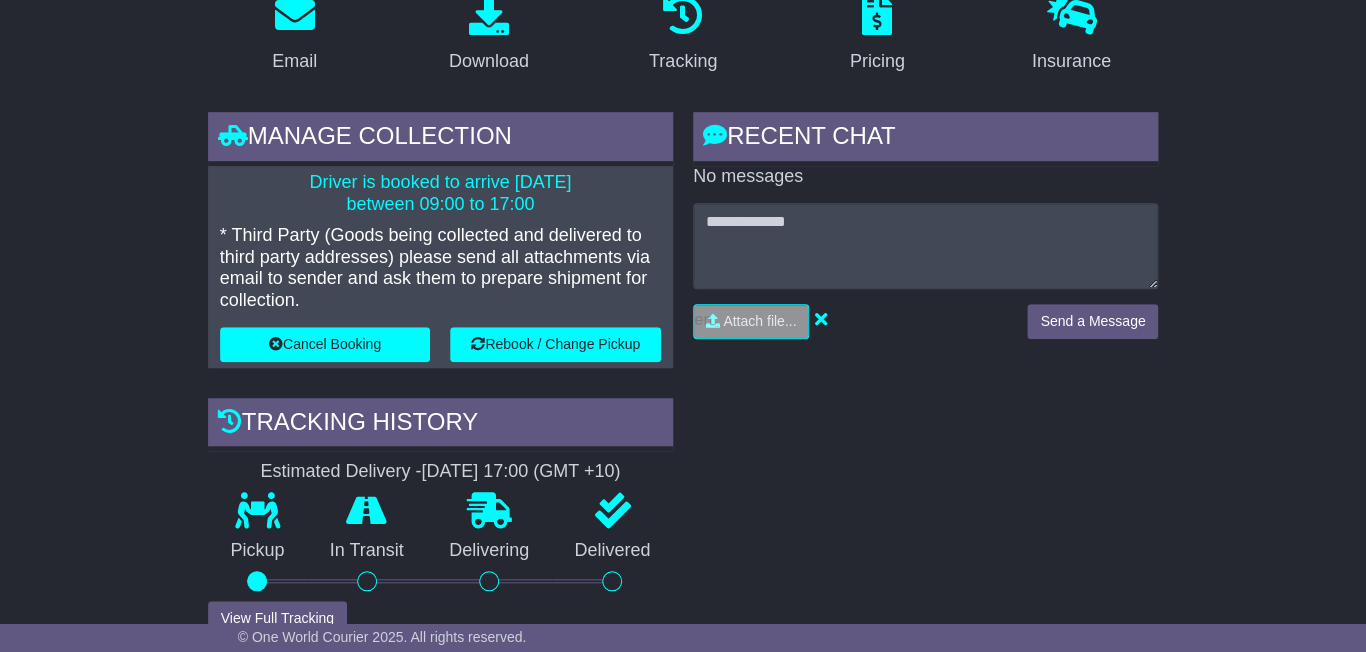 scroll, scrollTop: 310, scrollLeft: 0, axis: vertical 